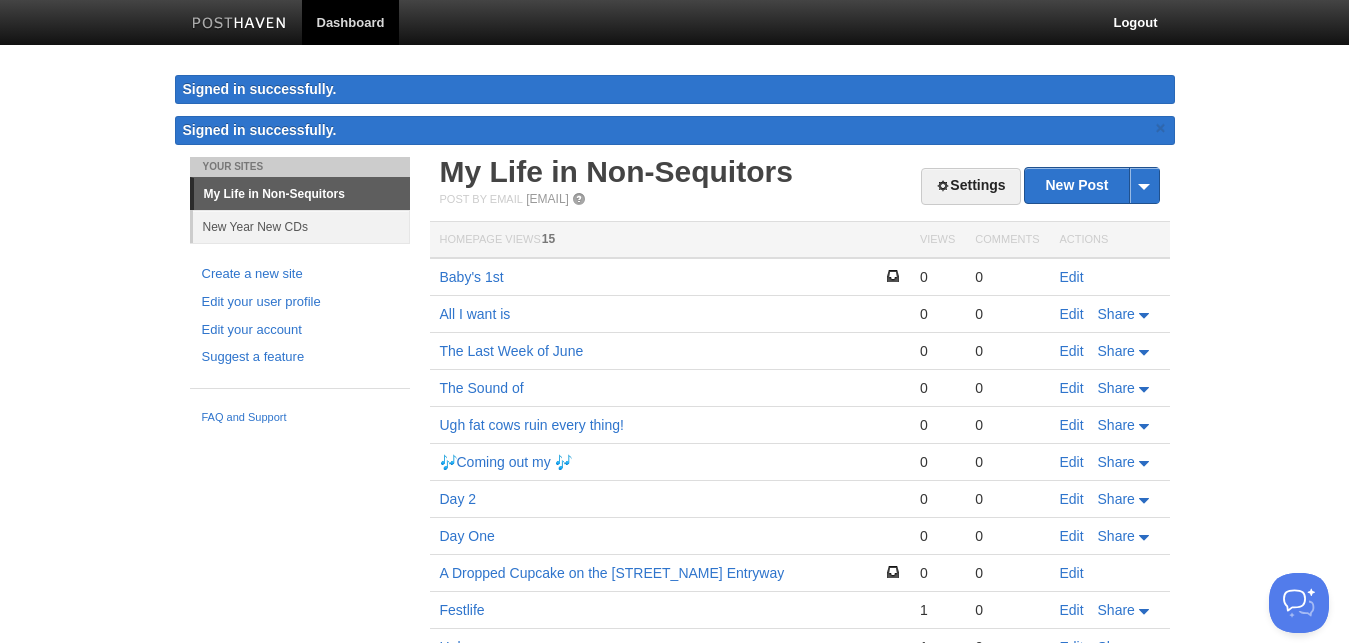 scroll, scrollTop: 0, scrollLeft: 0, axis: both 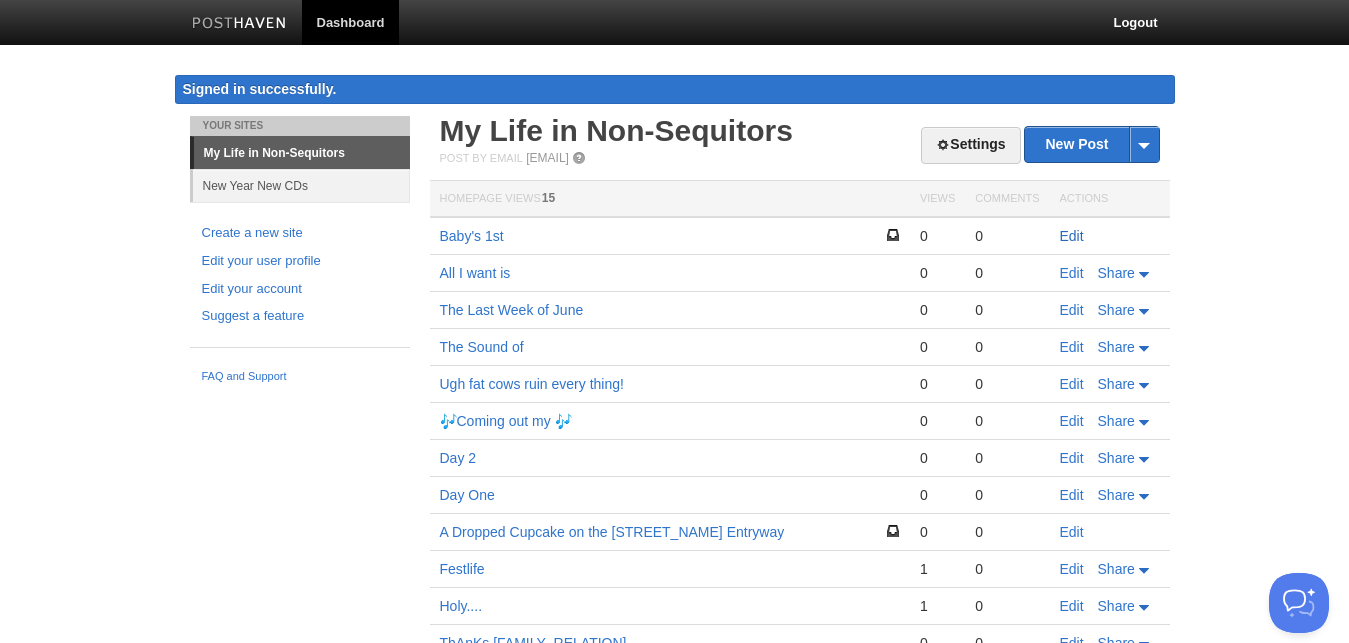 click on "Edit" at bounding box center (1072, 236) 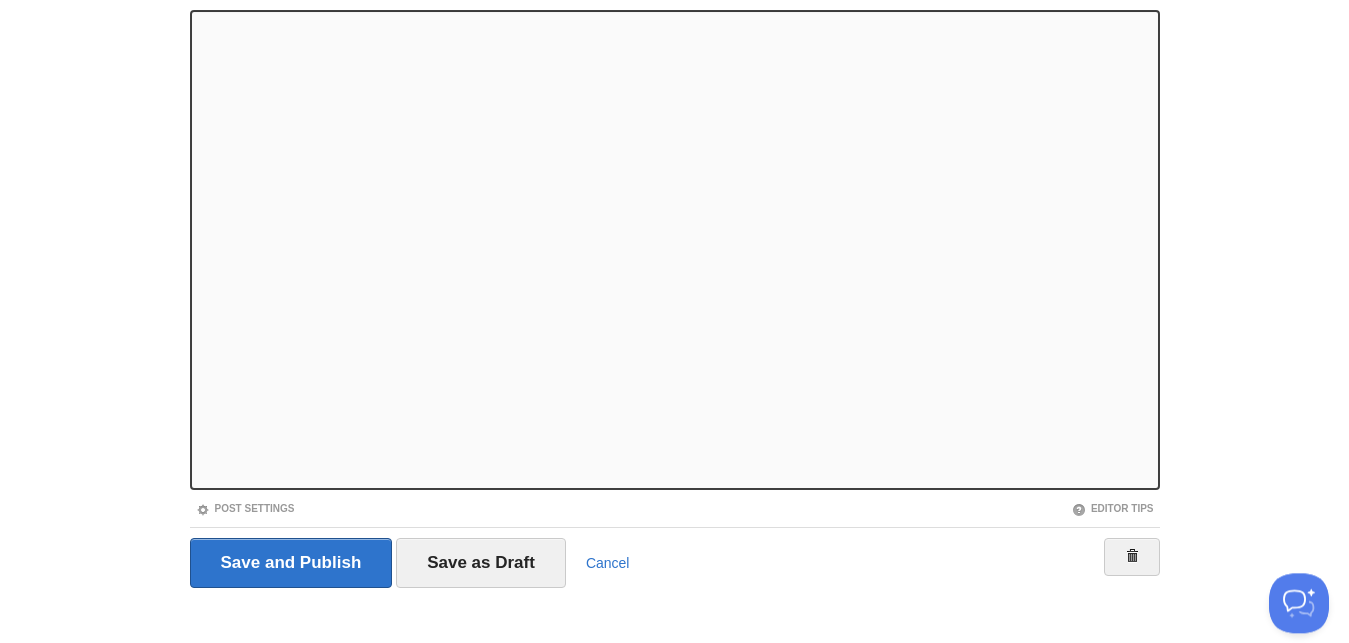 scroll, scrollTop: 230, scrollLeft: 0, axis: vertical 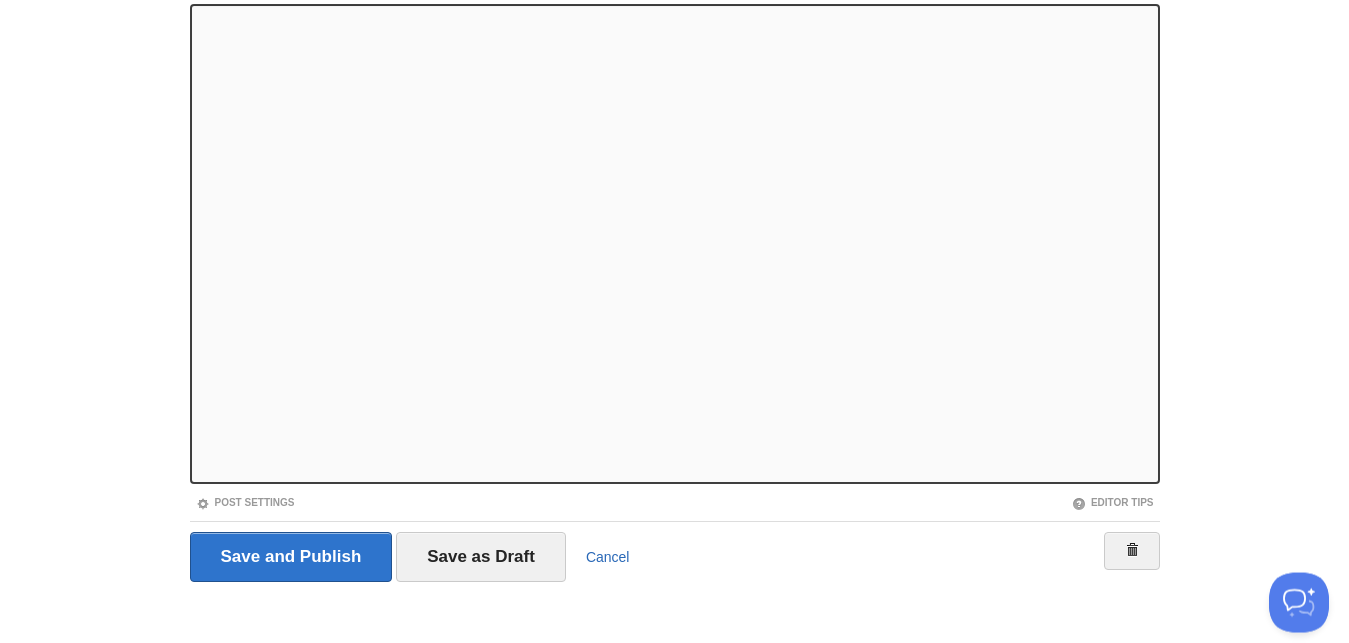 click on "Cancel" at bounding box center [608, 557] 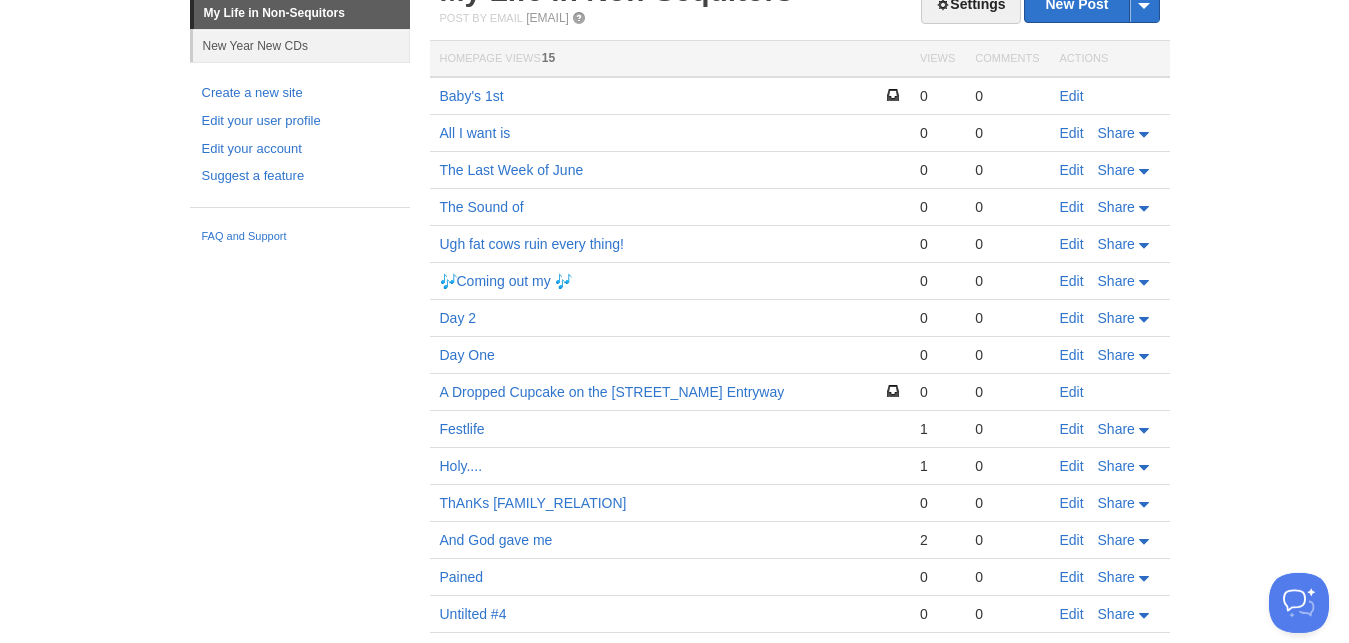 scroll, scrollTop: 0, scrollLeft: 0, axis: both 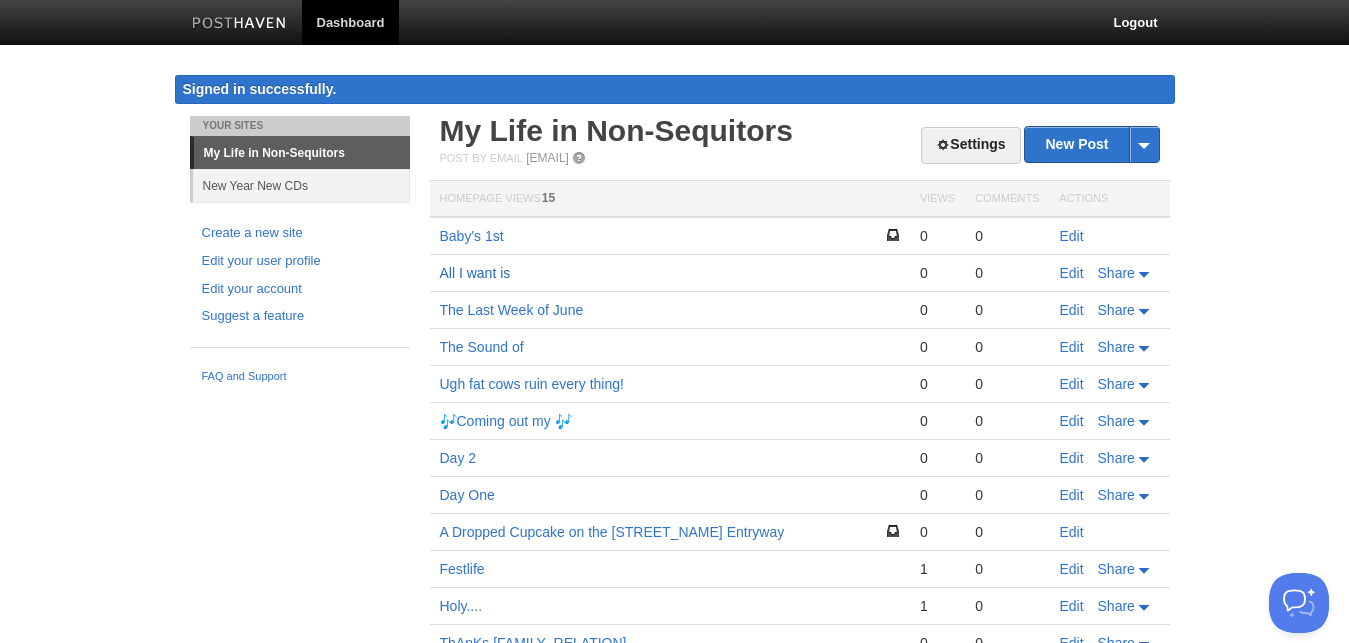 click on "All I want is" at bounding box center [475, 273] 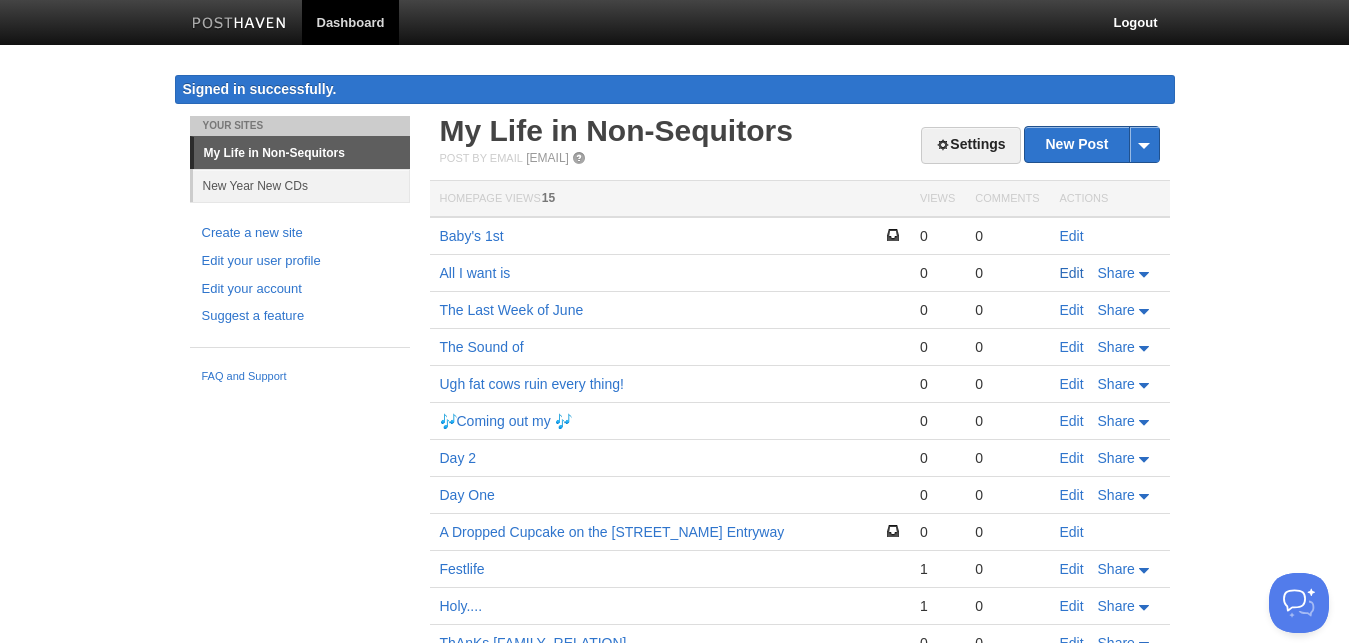 click on "Edit" at bounding box center (1072, 273) 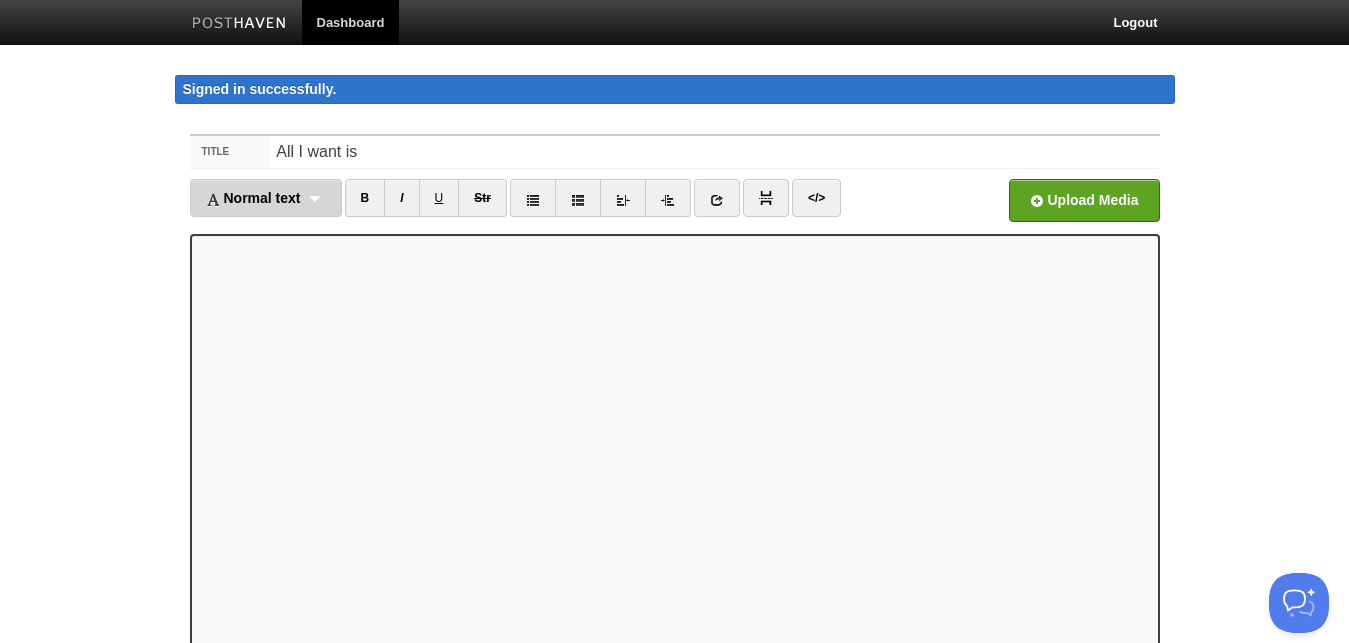 click on "Normal text
Normal text
Heading 1
Heading 2
Heading 3" at bounding box center [266, 198] 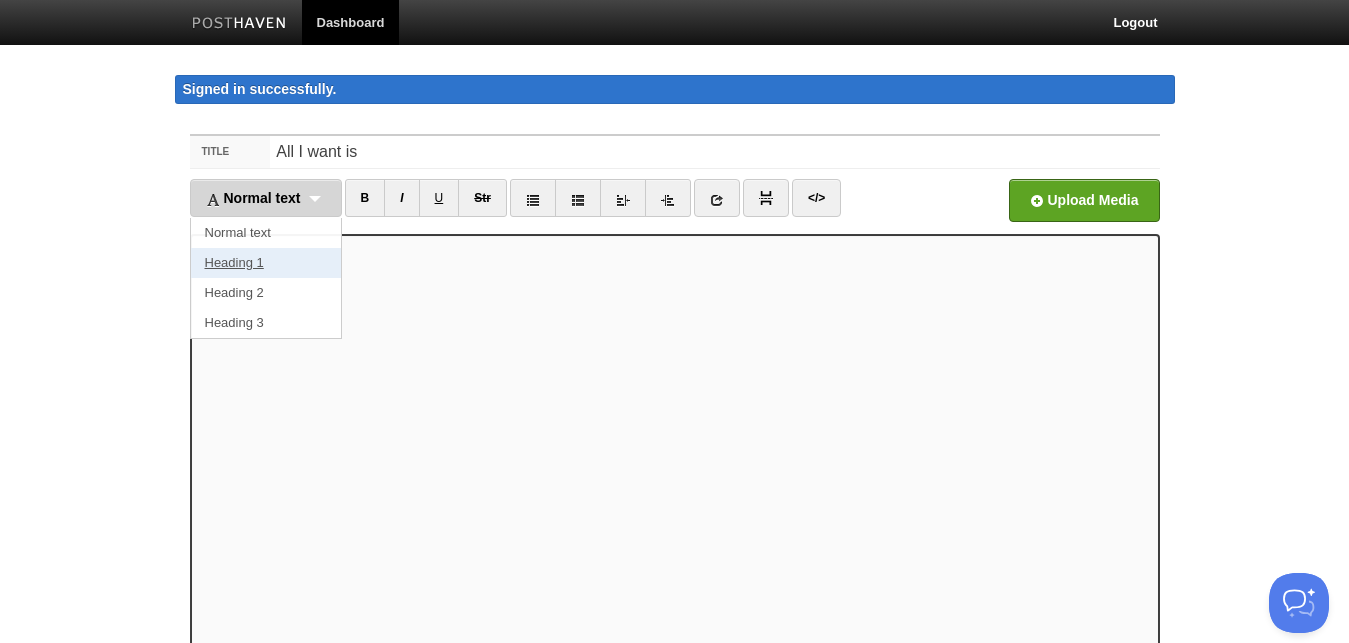 click on "Heading 1" at bounding box center [266, 263] 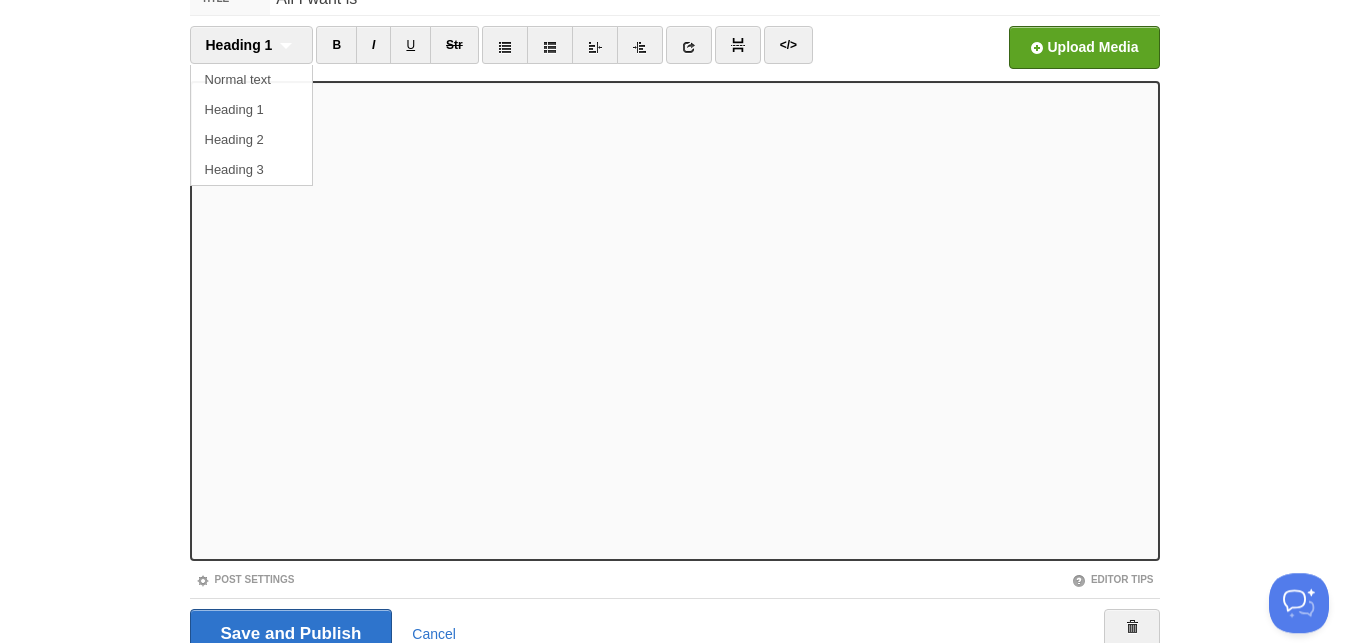 scroll, scrollTop: 240, scrollLeft: 0, axis: vertical 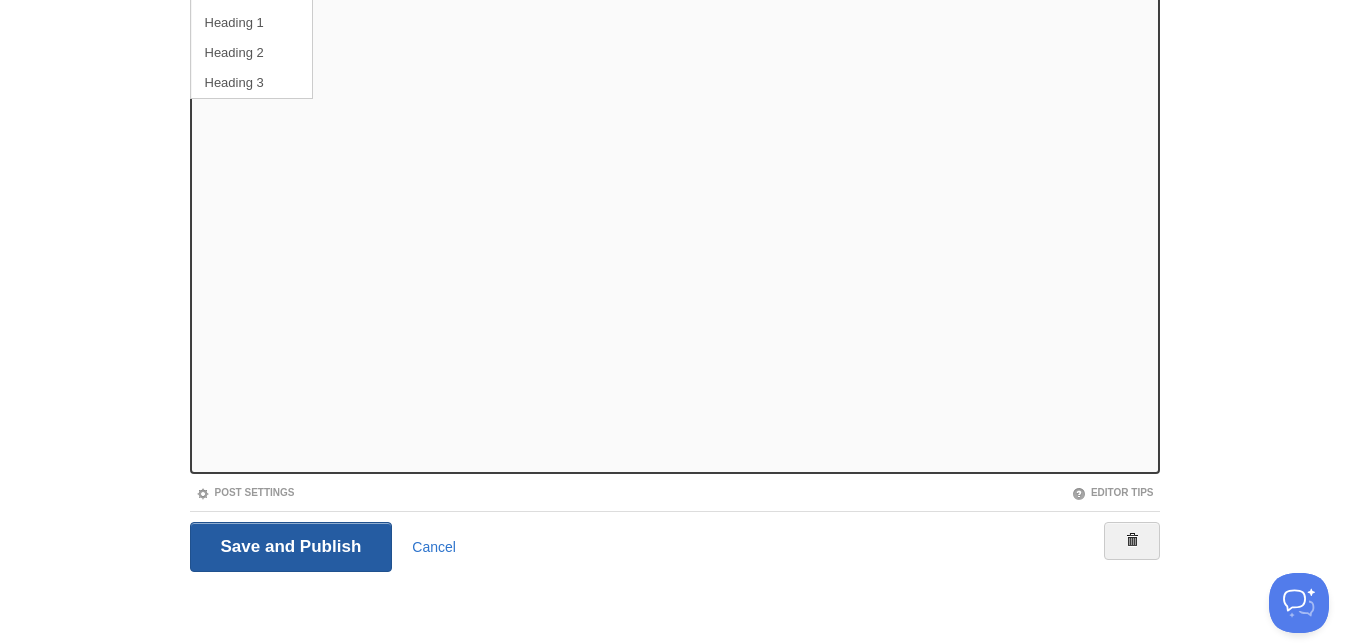 click on "Save and Publish" at bounding box center [291, 547] 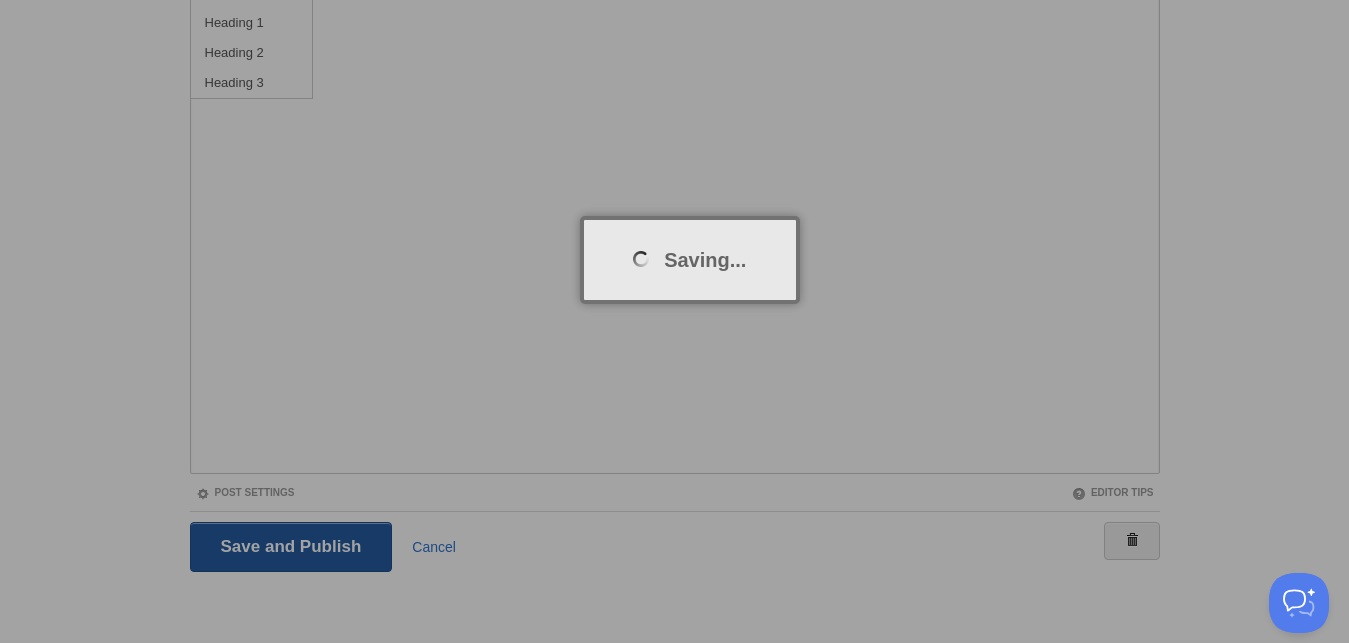 scroll, scrollTop: 116, scrollLeft: 0, axis: vertical 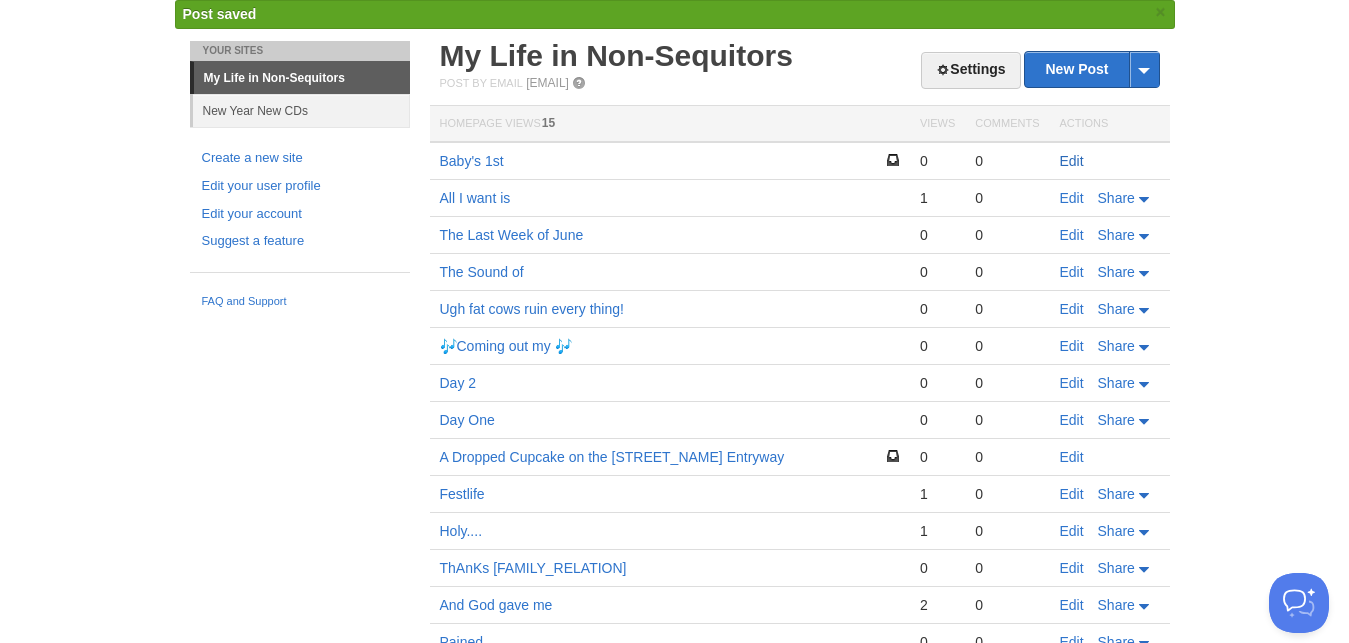 click on "Edit" at bounding box center [1072, 161] 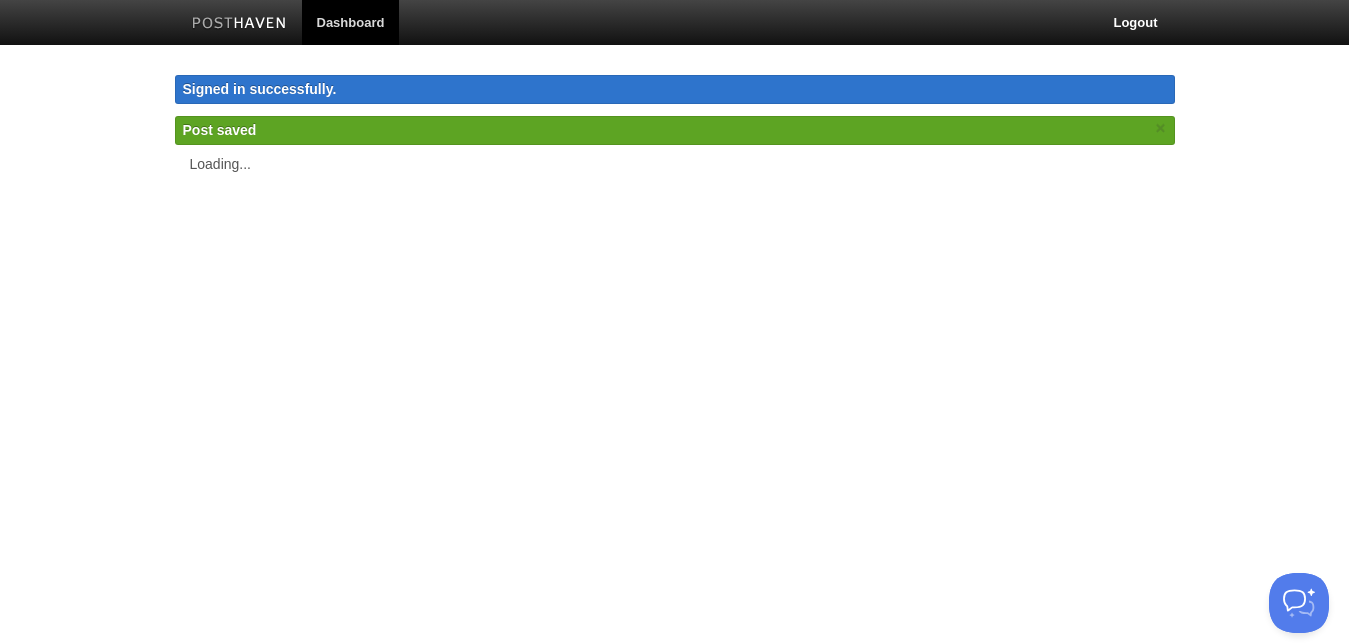 scroll, scrollTop: 0, scrollLeft: 0, axis: both 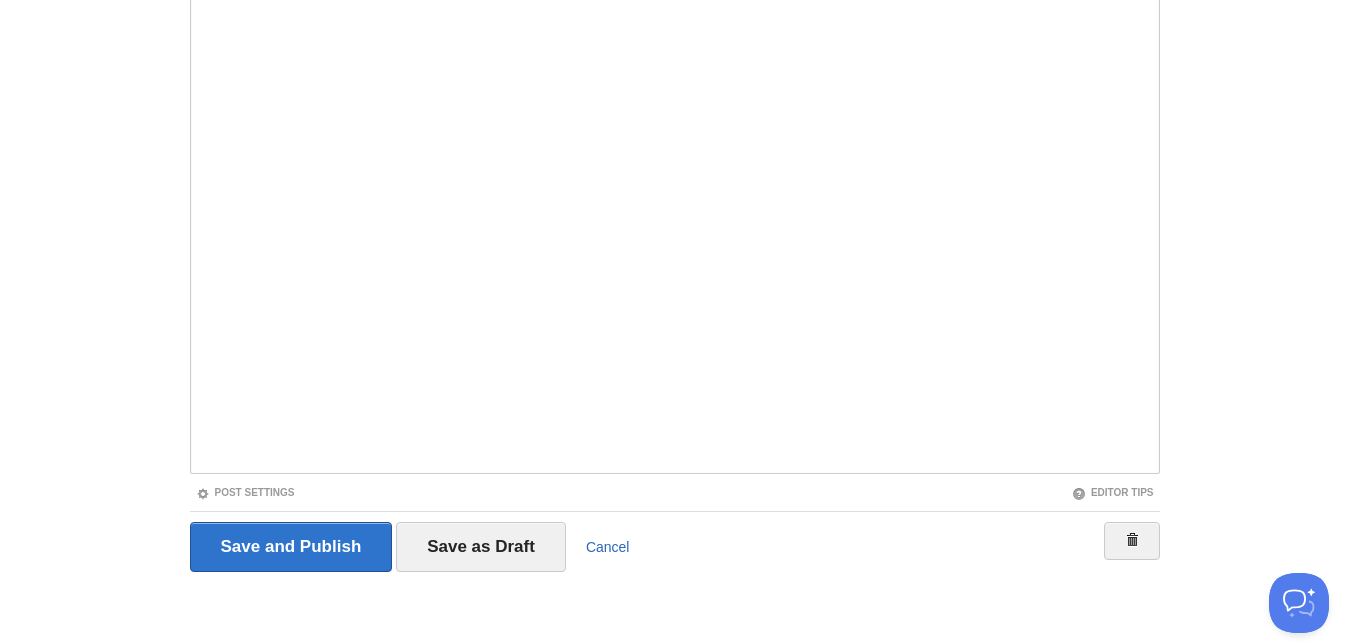 click on "Cancel" at bounding box center [608, 547] 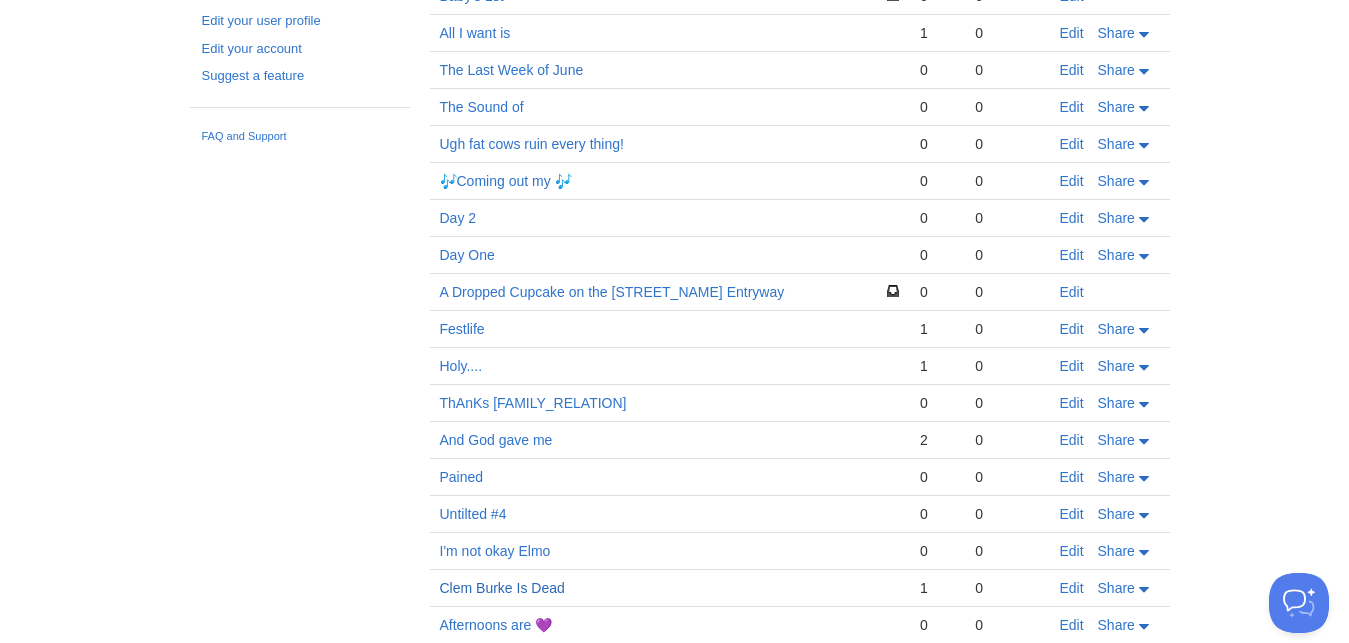 click on "Clem Burke Is Dead" at bounding box center (502, 588) 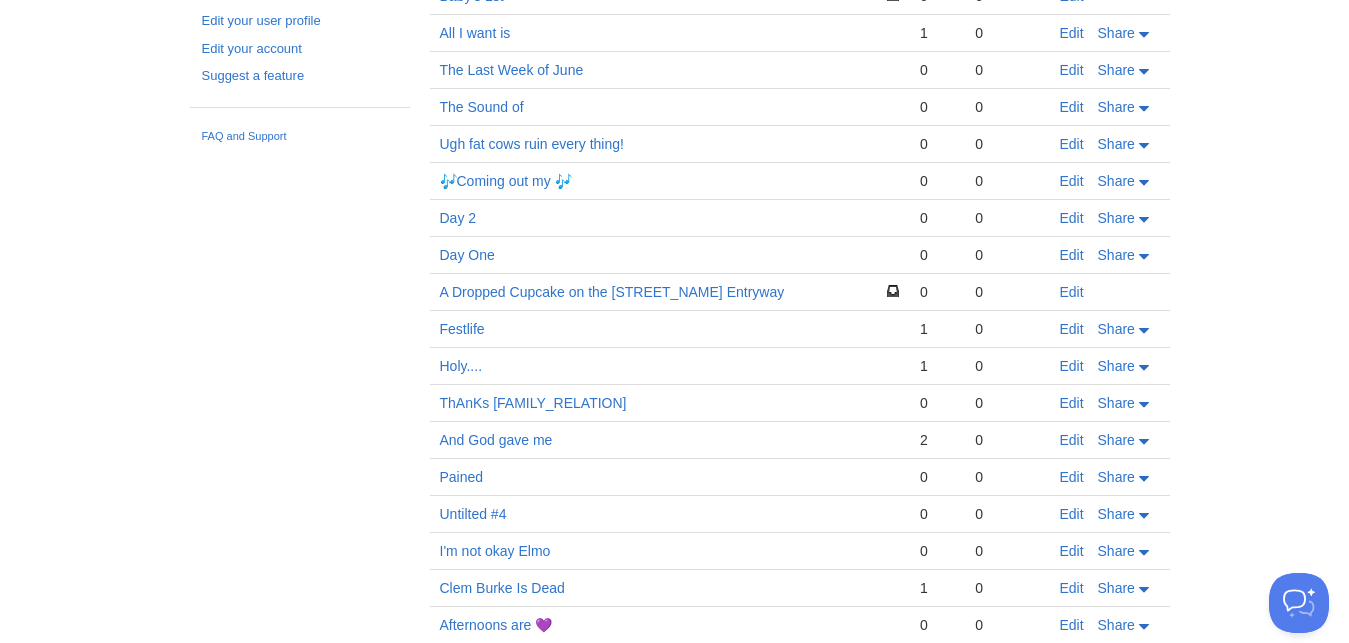 click on "Dashboard
Logout
Signed in successfully.
Signed in successfully.
×
Post saved
×
Your Sites My Life in Non-Sequitors New Year New CDs
Create a new site
Edit your user profile
Edit your account
Suggest a feature
FAQ and Support
Settings
New Post
by Web
by Email
My Life in Non-Sequitors
Post by Email
post@pilsbury4.posthaven.com
Homepage Views
15
Views
Comments
Actions
Baby's 1st
0
0" at bounding box center (674, 645) 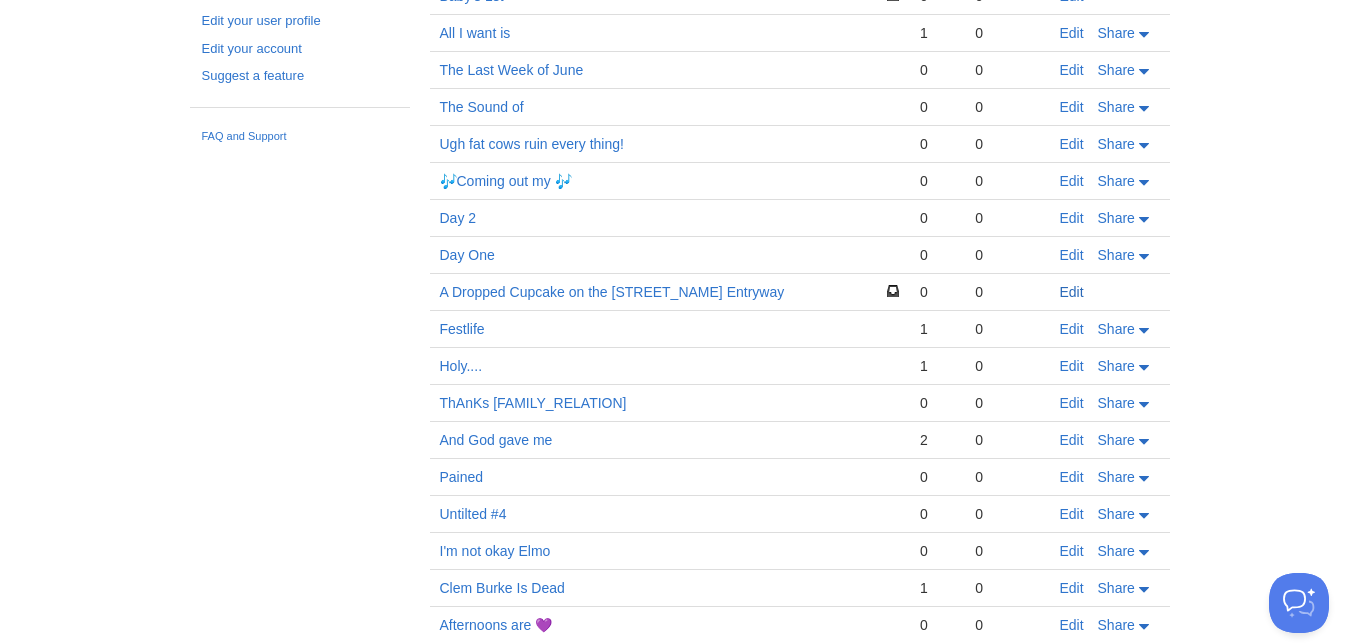 drag, startPoint x: 1058, startPoint y: 278, endPoint x: 1083, endPoint y: 295, distance: 30.232433 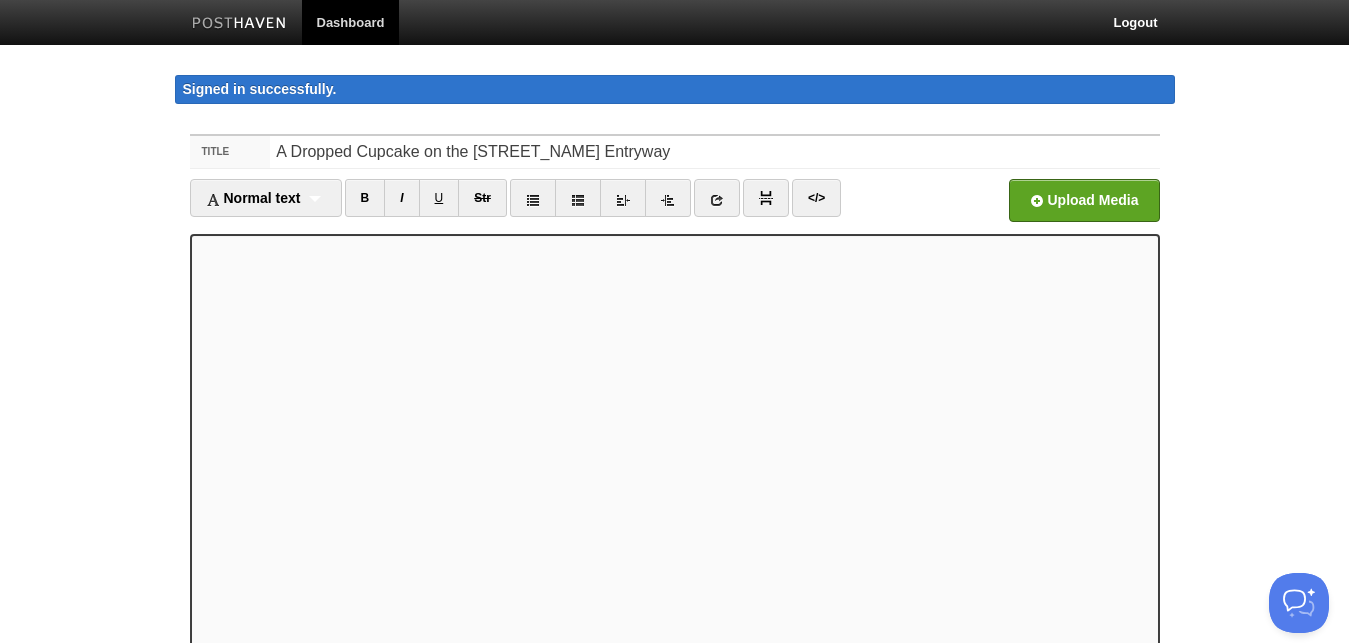 click on "Dashboard
Logout
Signed in successfully.
Signed in successfully.
×
Post saved
×
Your Sites My Life in Non-Sequitors New Year New CDs
Create a new site
Edit your user profile
Edit your account
Suggest a feature
FAQ and Support
Title
A Dropped Cupcake on the Roosevelt Entryway
Normal text
Normal text
Heading 1
Heading 2
Heading 3" at bounding box center [674, 443] 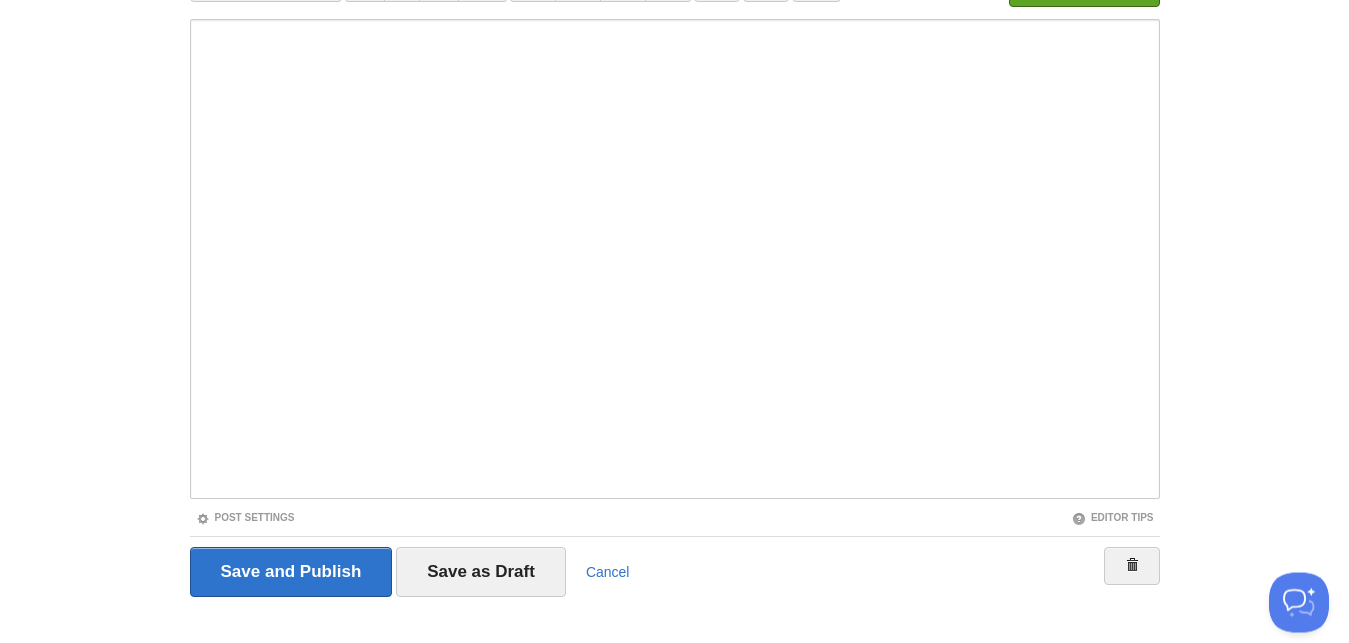 scroll, scrollTop: 240, scrollLeft: 0, axis: vertical 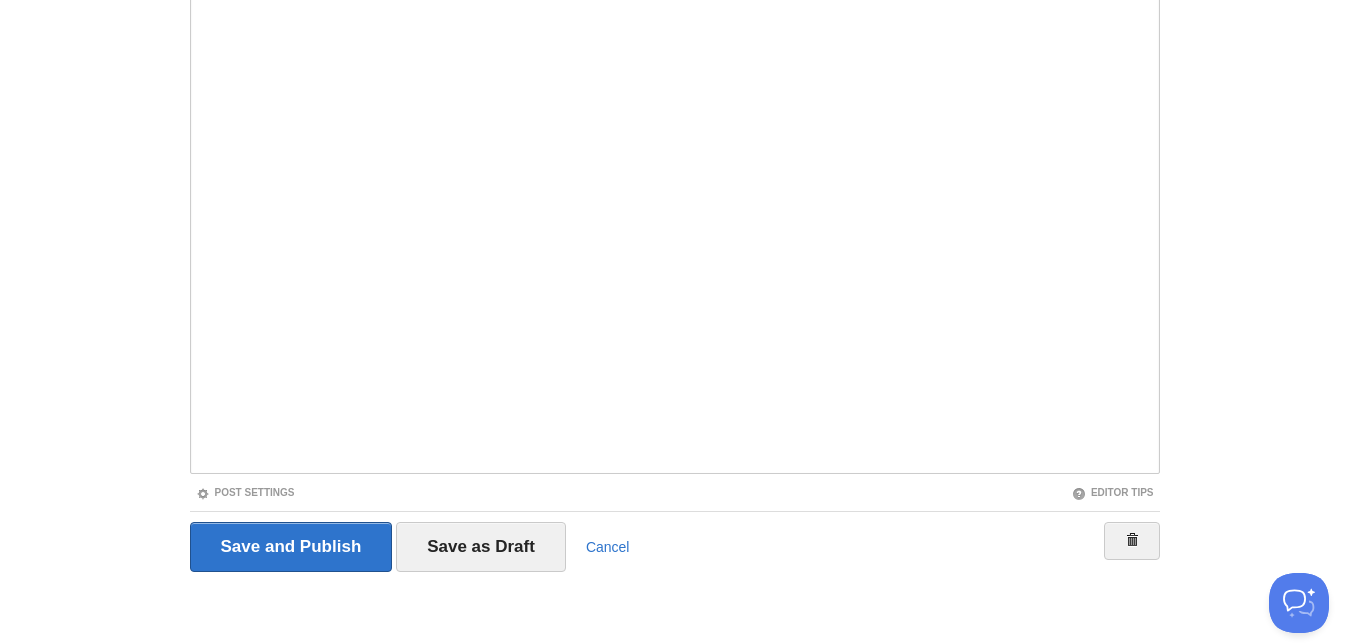 drag, startPoint x: 621, startPoint y: 534, endPoint x: 609, endPoint y: 567, distance: 35.1141 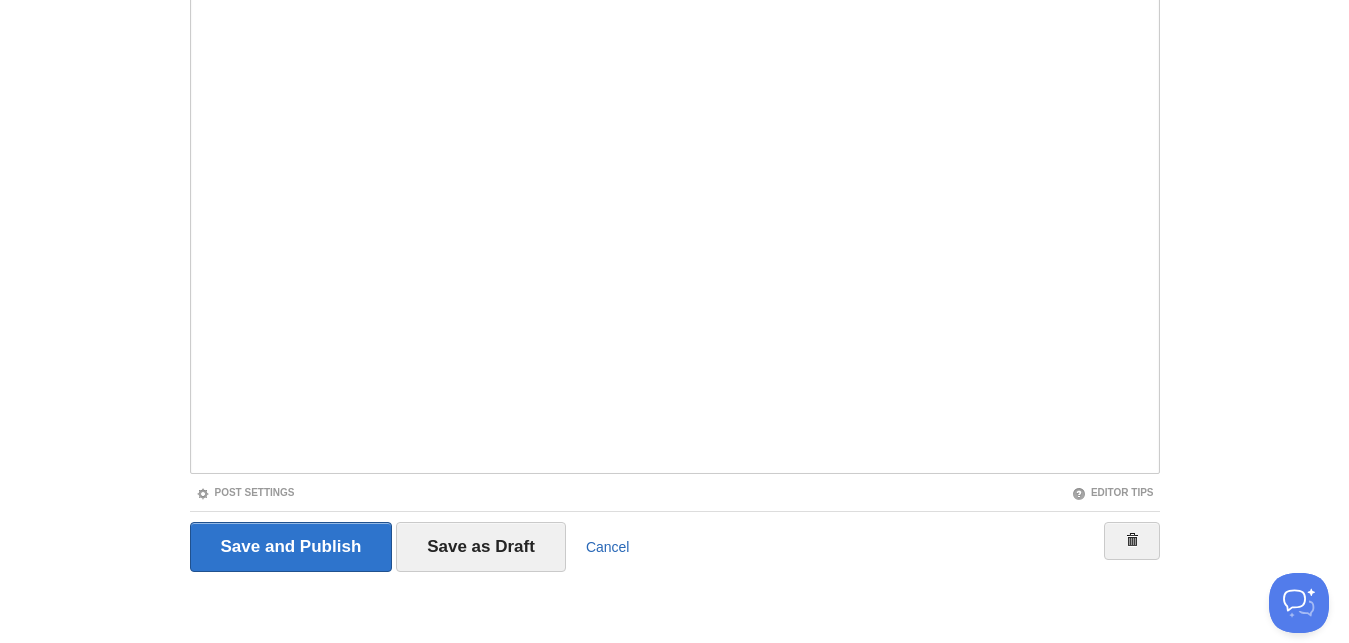 click on "Cancel" at bounding box center (608, 547) 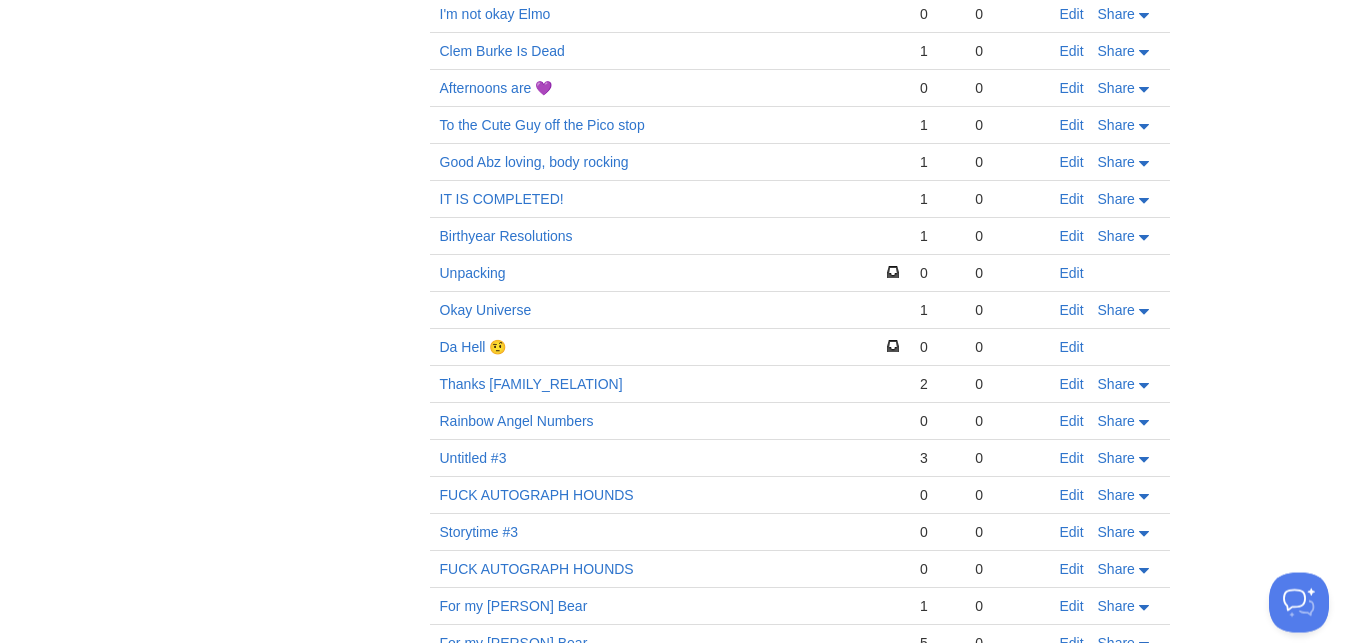 scroll, scrollTop: 811, scrollLeft: 0, axis: vertical 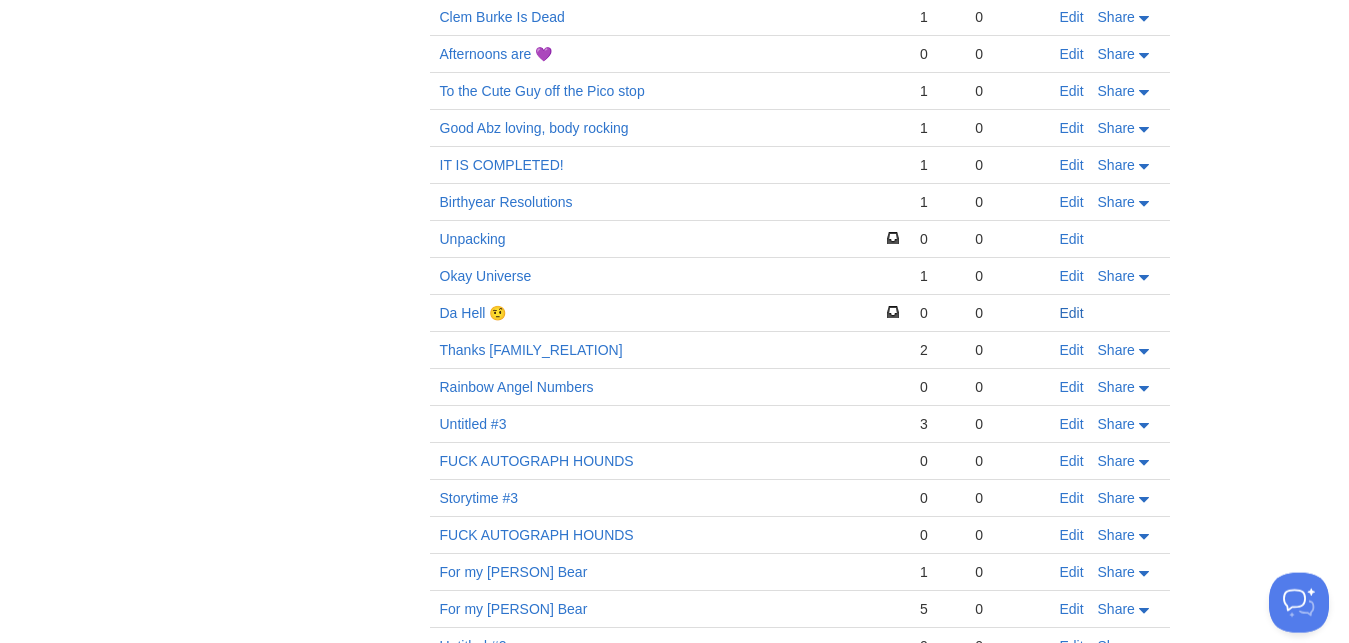 click on "Edit" at bounding box center [1072, 313] 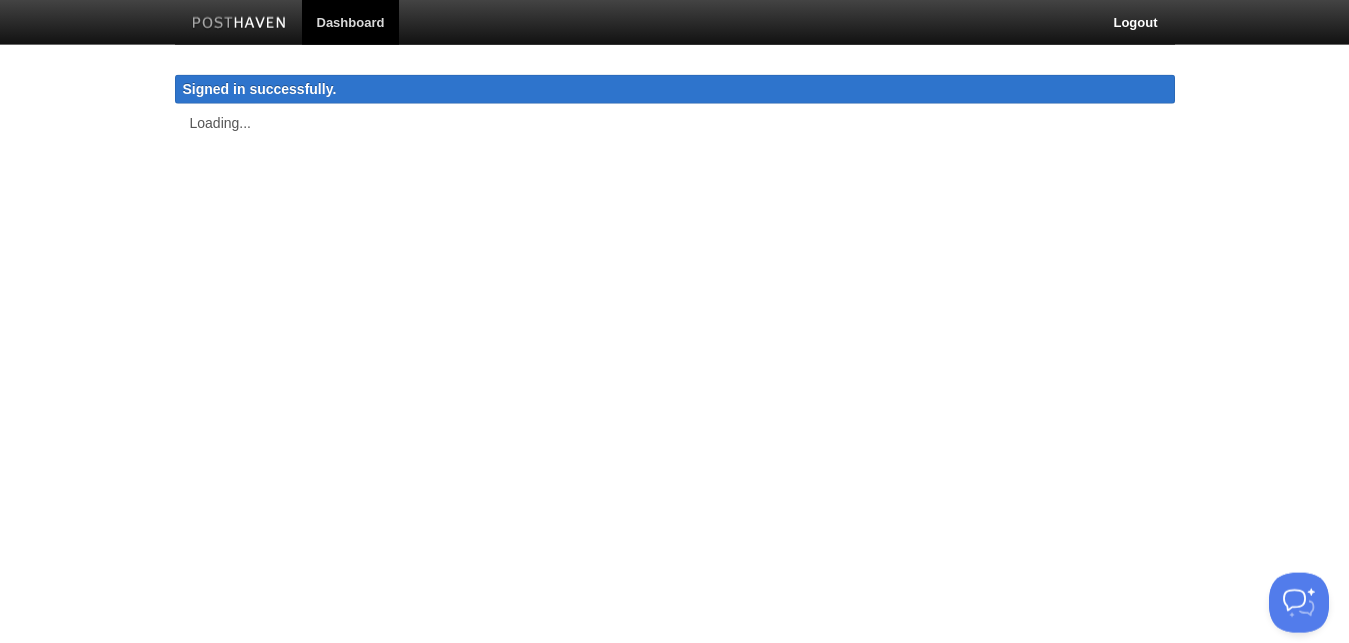 scroll, scrollTop: 0, scrollLeft: 0, axis: both 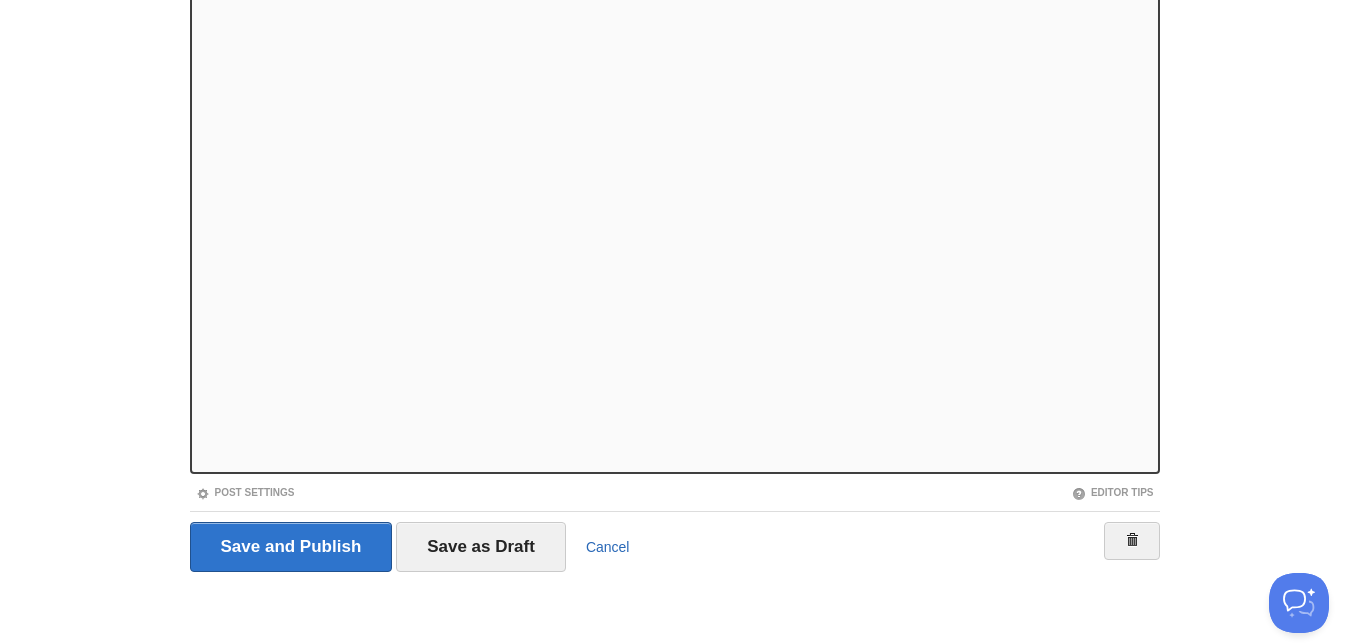 click on "Cancel" at bounding box center [608, 547] 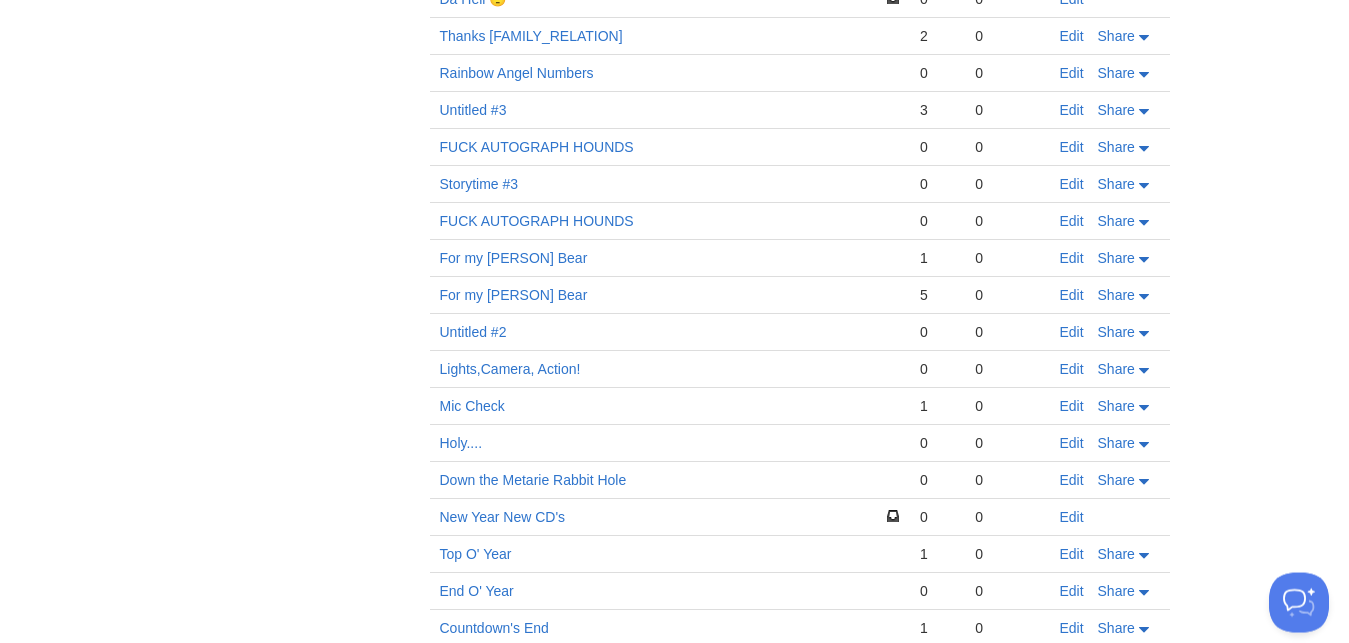 scroll, scrollTop: 1128, scrollLeft: 0, axis: vertical 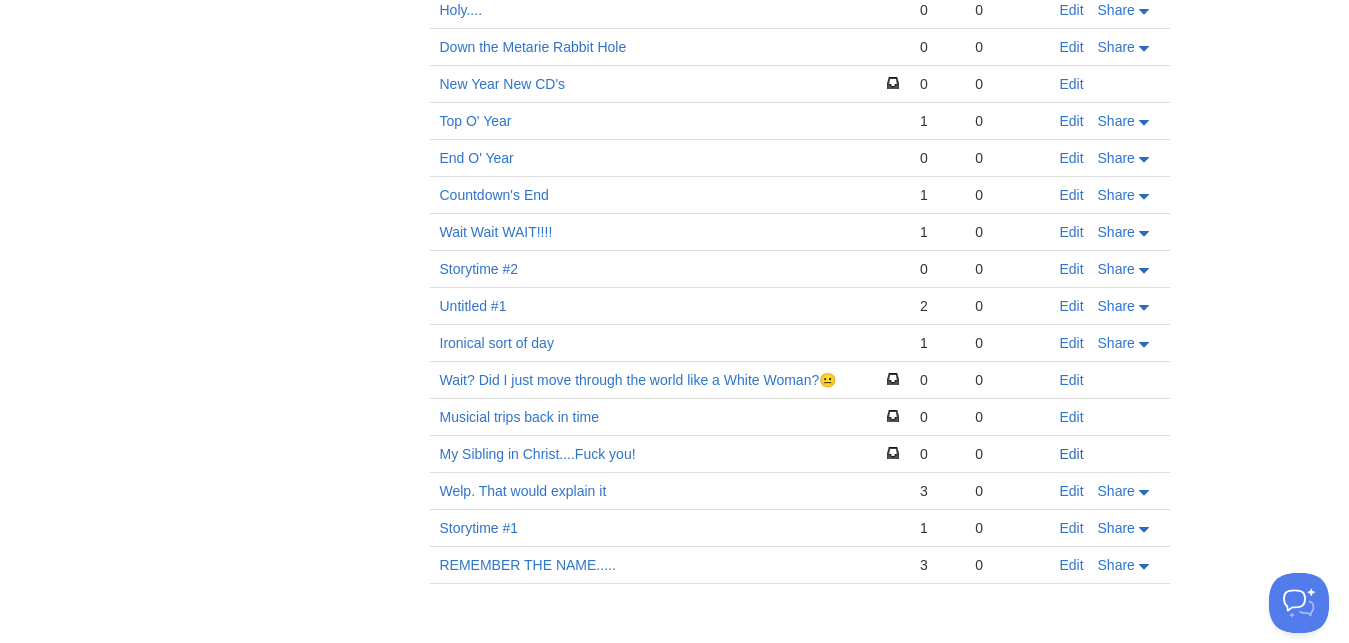 click on "Edit" at bounding box center [1072, 454] 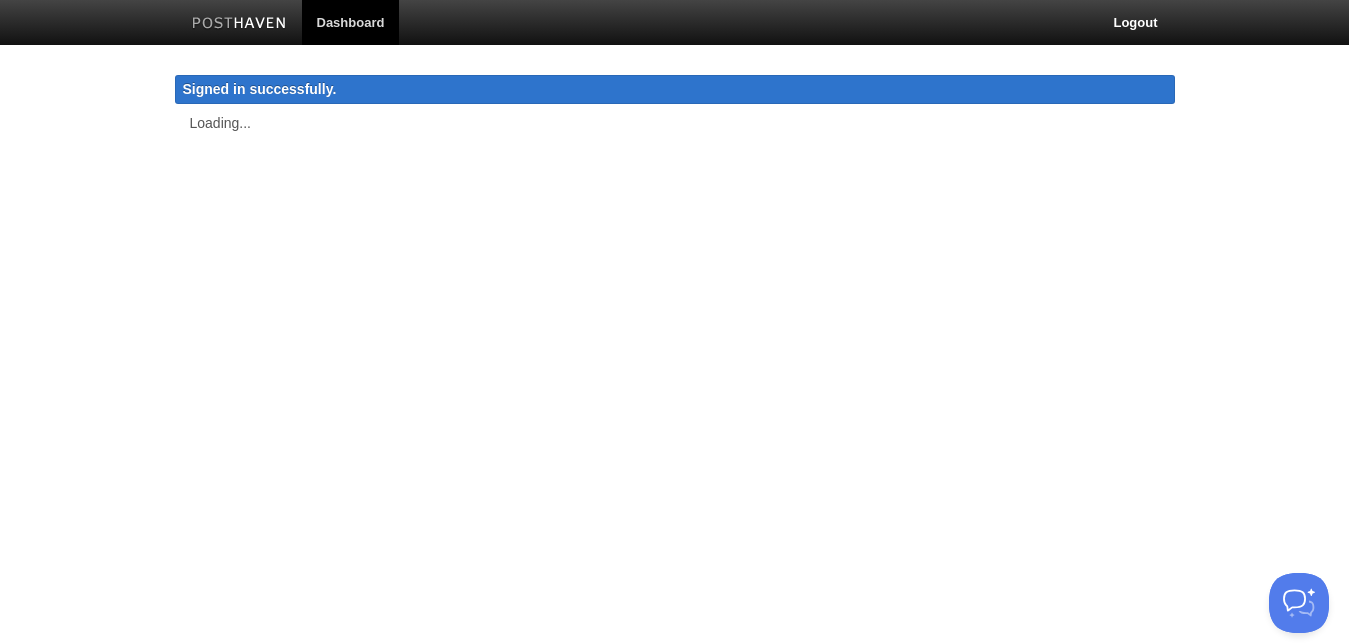 scroll, scrollTop: 0, scrollLeft: 0, axis: both 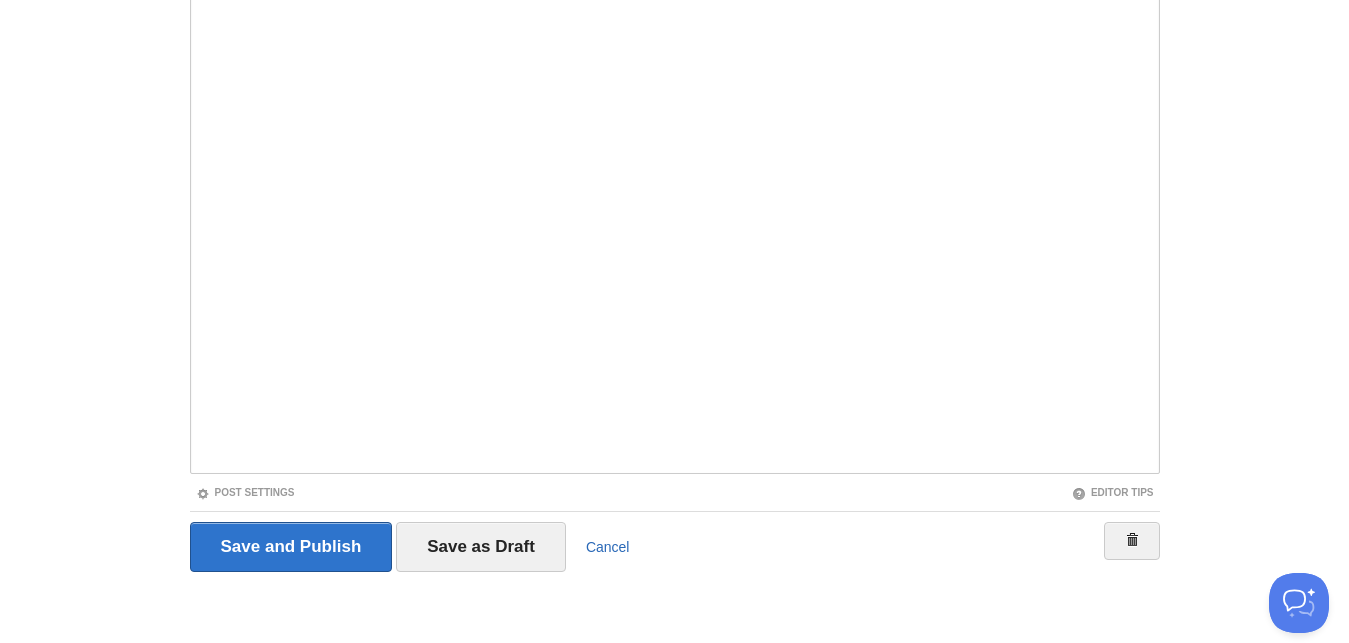 click on "Cancel" at bounding box center [608, 547] 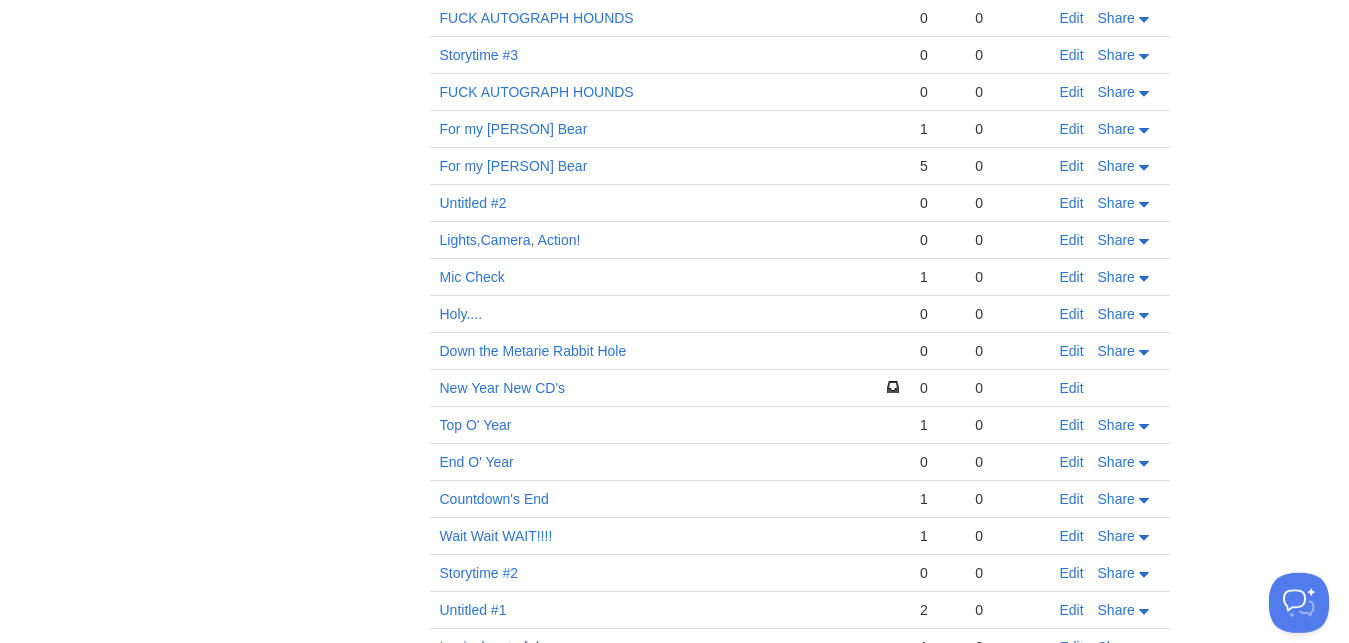 scroll, scrollTop: 1558, scrollLeft: 0, axis: vertical 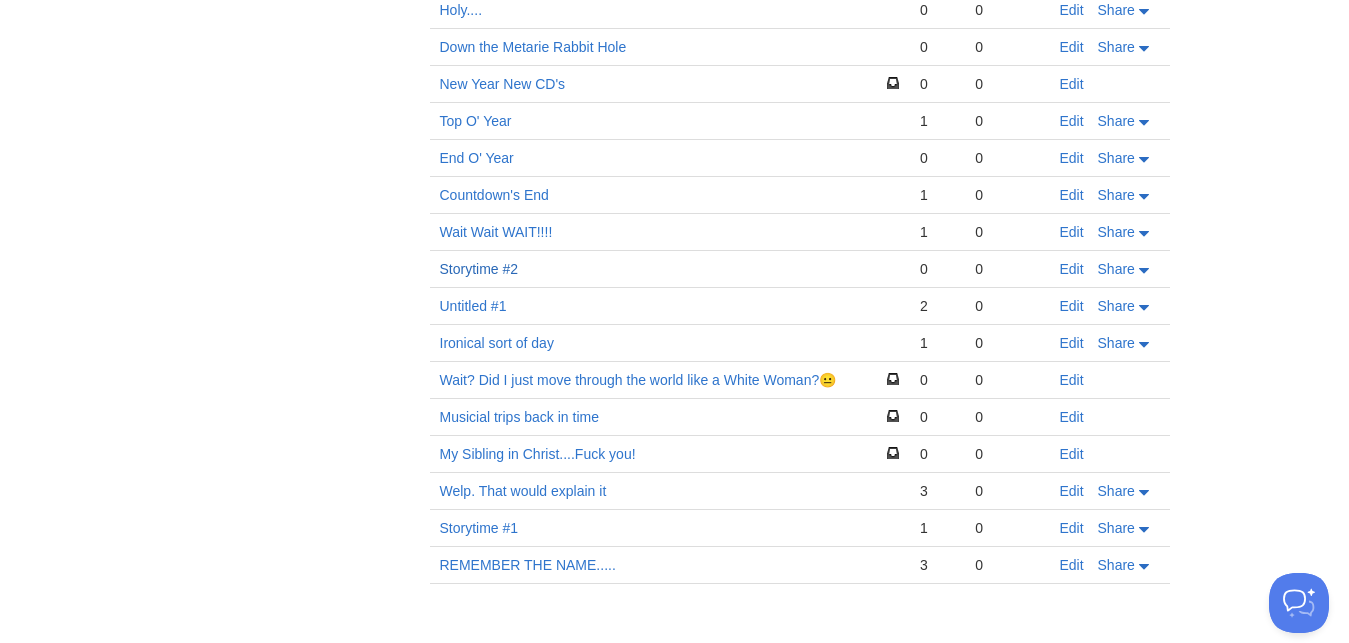 click on "Storytime #2" at bounding box center (479, 269) 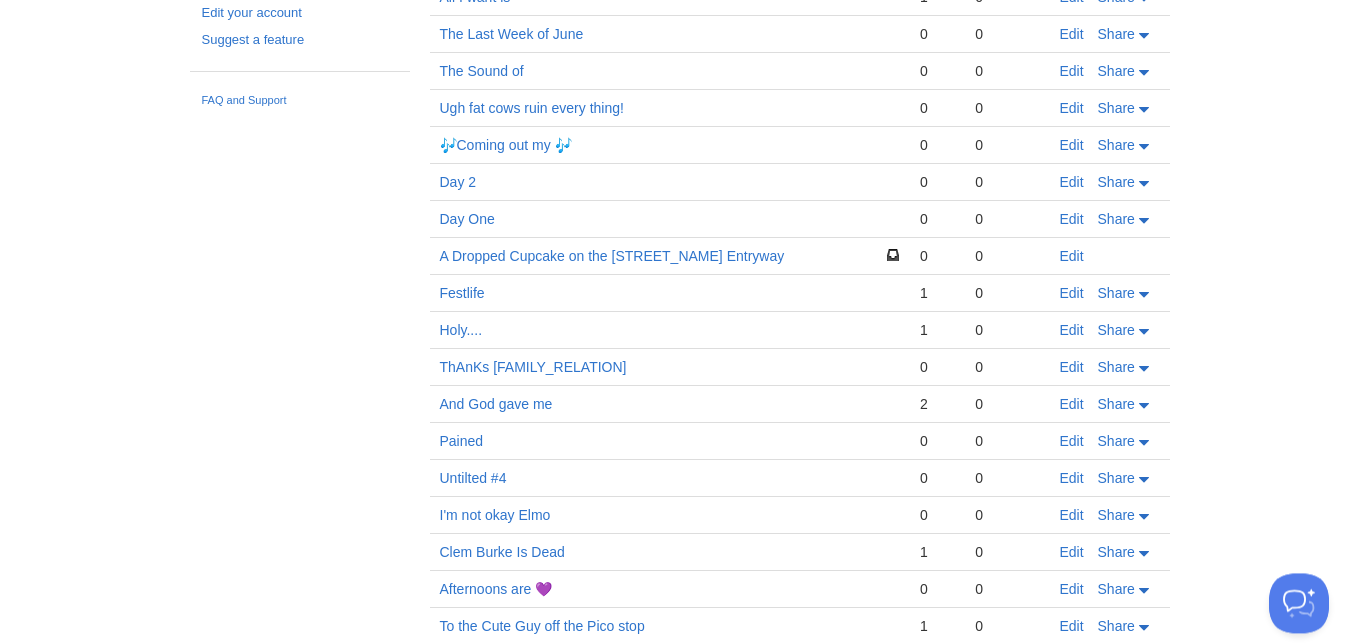 scroll, scrollTop: 0, scrollLeft: 0, axis: both 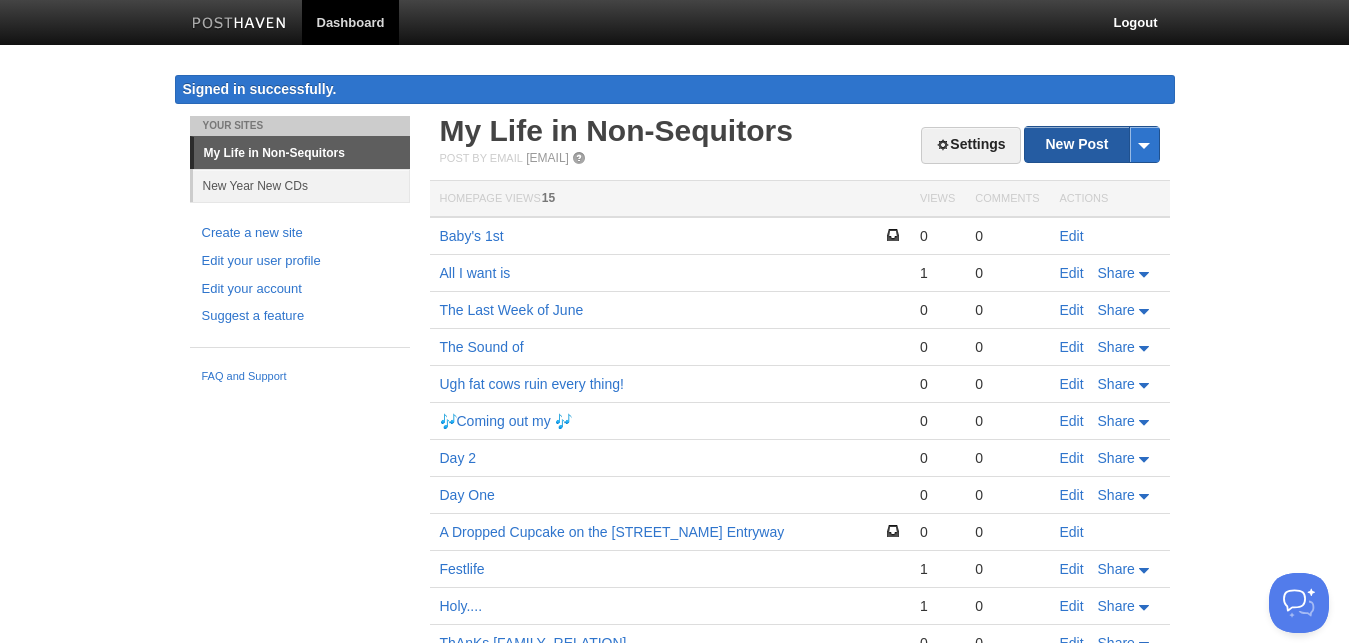 click on "New Post" at bounding box center (1091, 144) 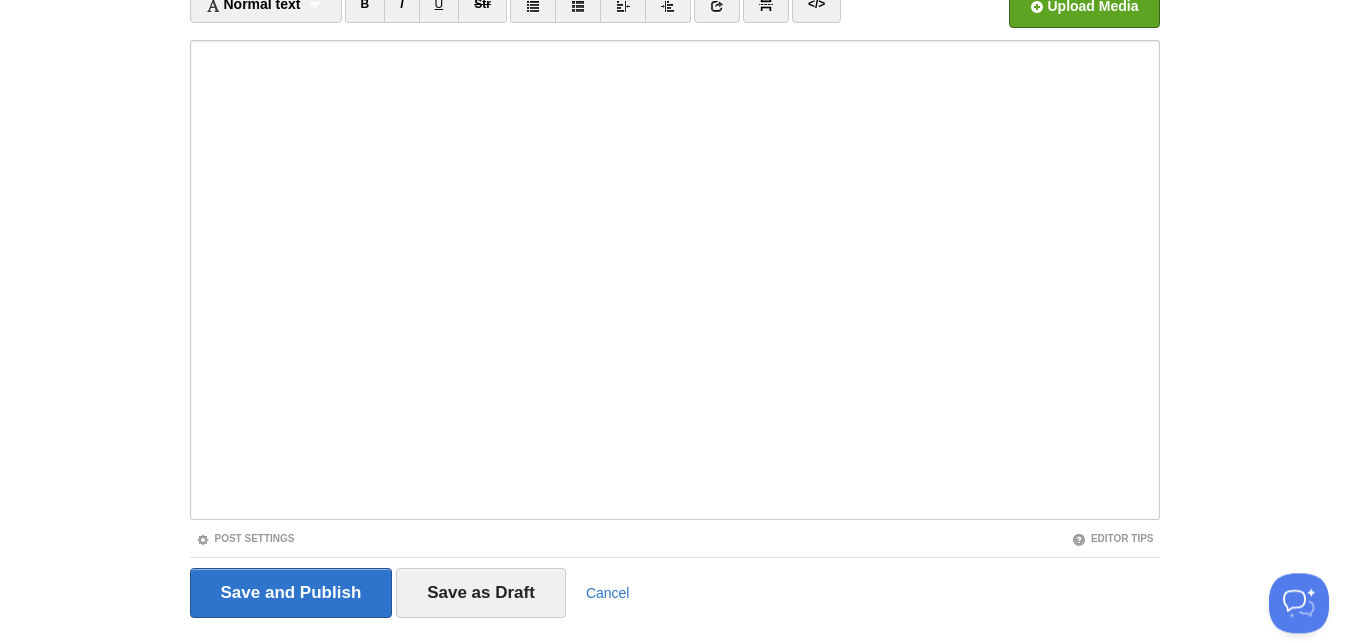 scroll, scrollTop: 240, scrollLeft: 0, axis: vertical 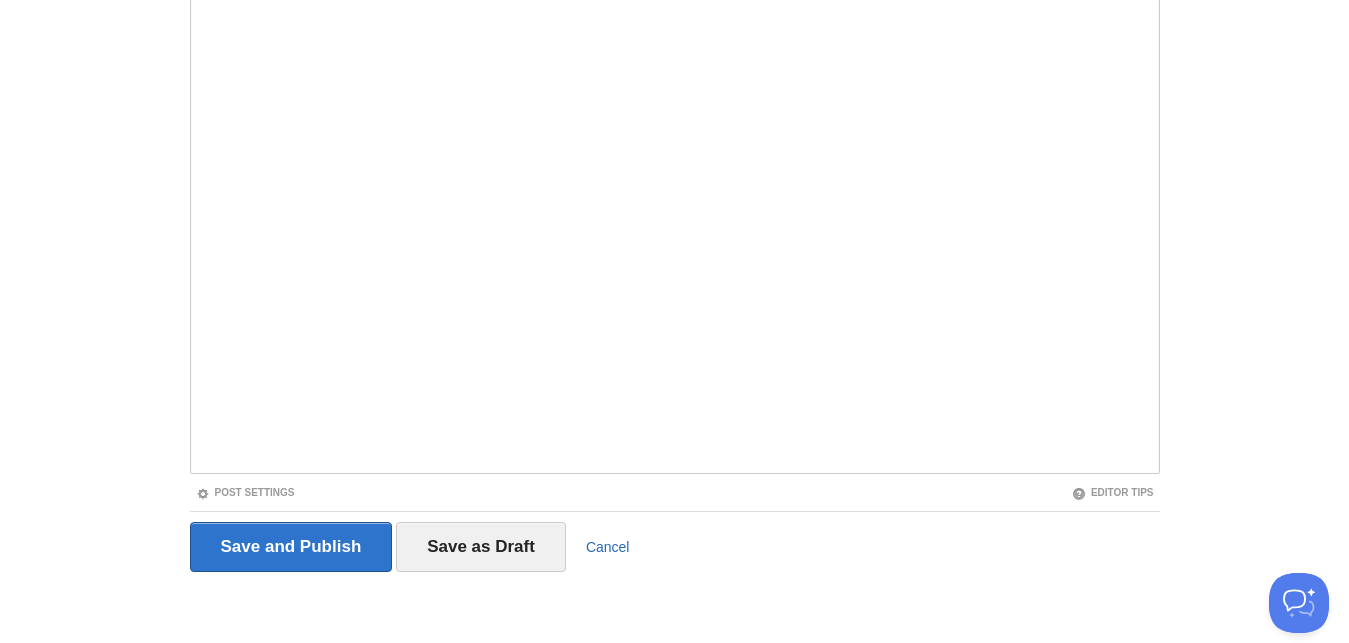 type on "St" 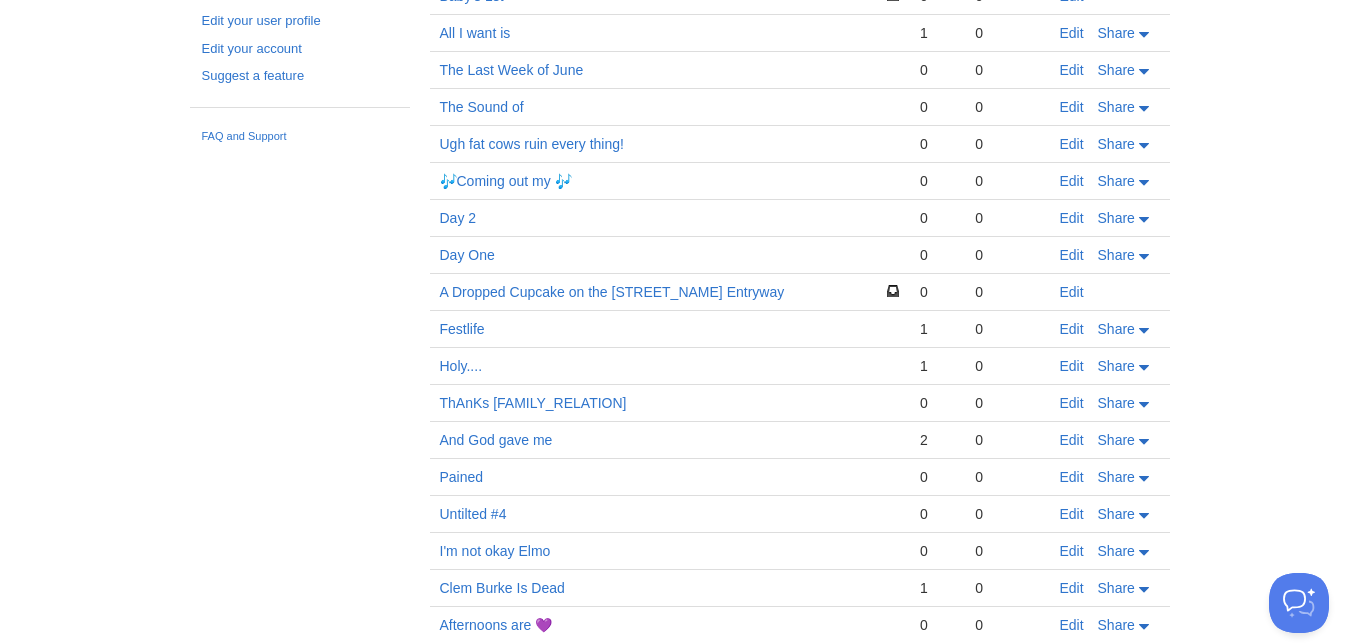 click on "Your Sites My Life in Non-Sequitors New Year New CDs
Create a new site
Edit your user profile
Edit your account
Suggest a feature
FAQ and Support
Settings
New Post
by Web
by Email
My Life in Non-Sequitors
Post by Email
post@pilsbury4.posthaven.com
Homepage Views
15
Views
Comments
Actions
Baby's 1st
0
0
Edit
All I want is
1
0
Edit
Share" at bounding box center [675, 918] 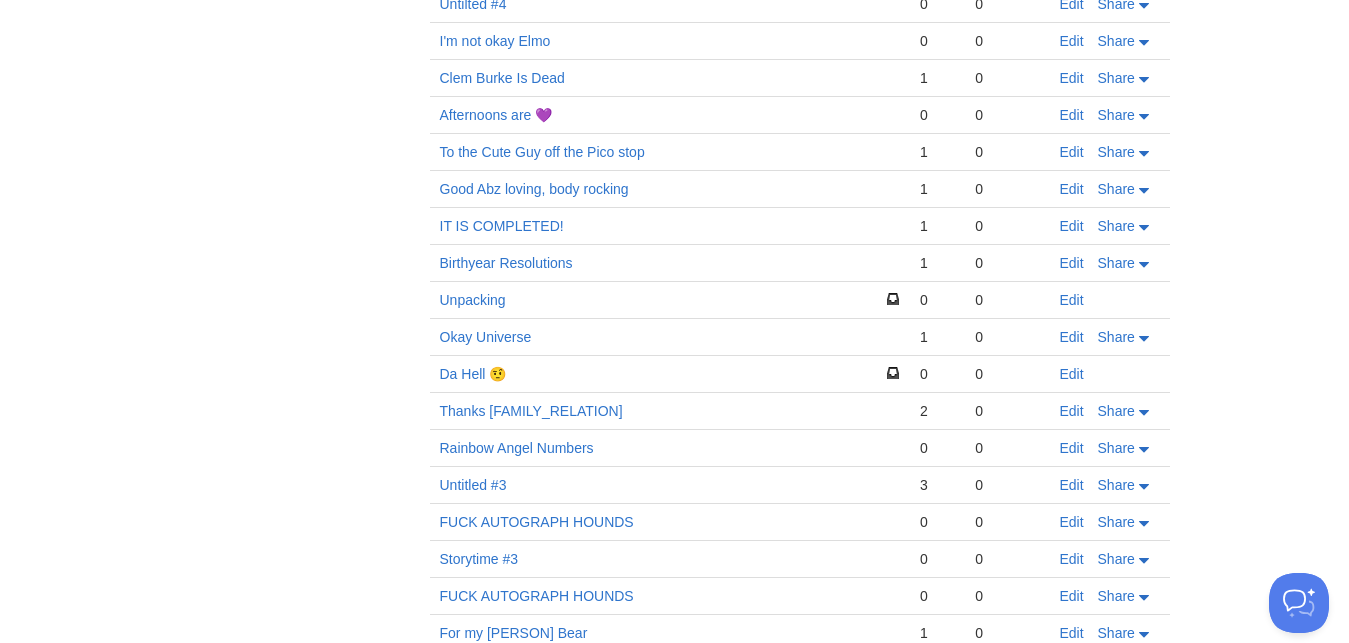 scroll, scrollTop: 954, scrollLeft: 0, axis: vertical 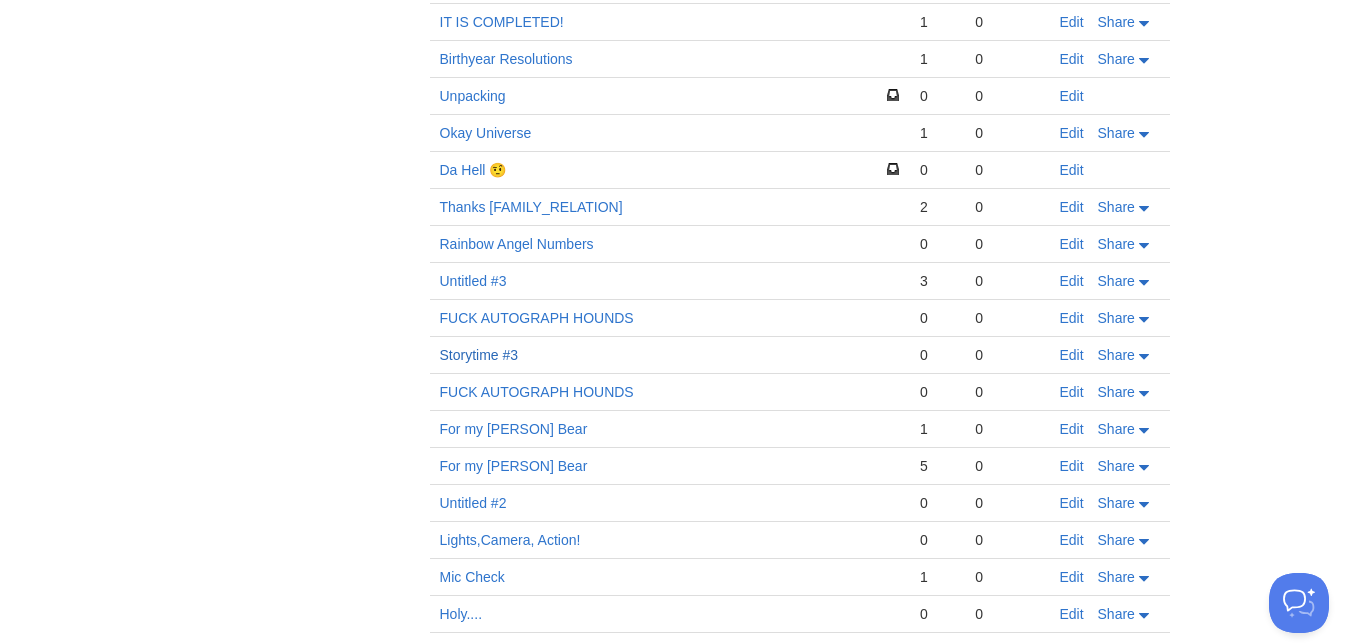 click on "Storytime #3" at bounding box center [479, 355] 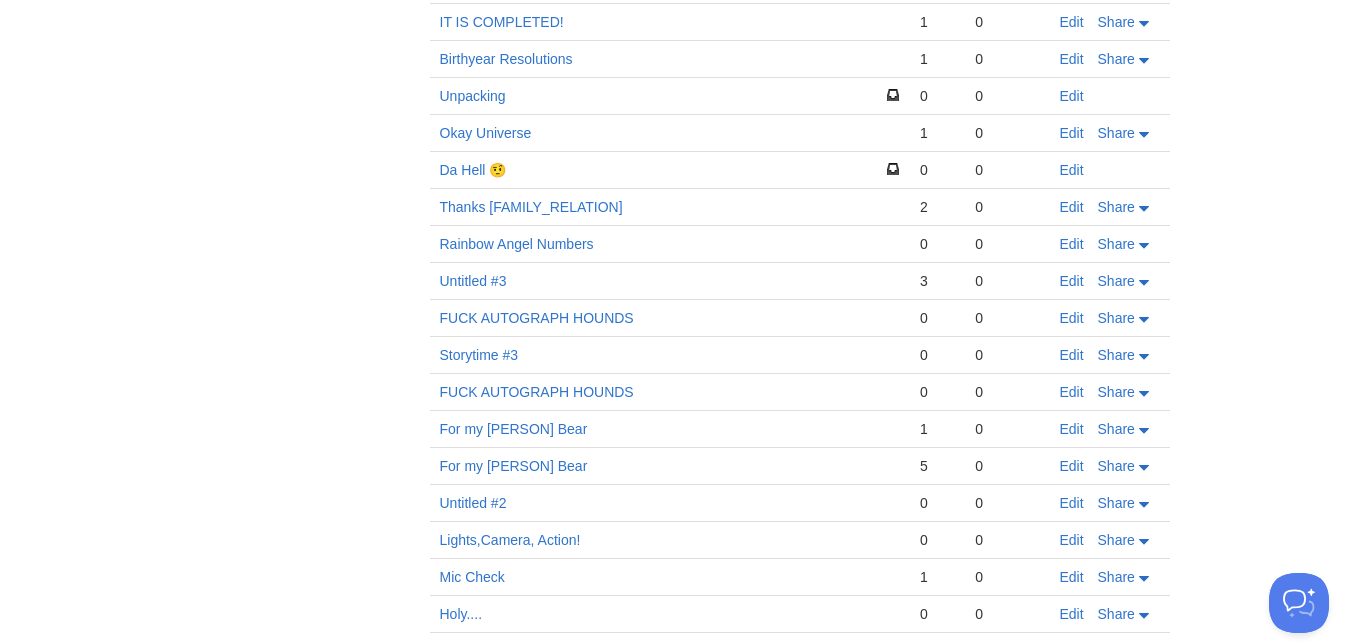 click on "Your Sites My Life in Non-Sequitors New Year New CDs
Create a new site
Edit your user profile
Edit your account
Suggest a feature
FAQ and Support
Settings
New Post
by Web
by Email
My Life in Non-Sequitors
Post by Email
post@pilsbury4.posthaven.com
Homepage Views
15
Views
Comments
Actions
Baby's 1st
0
0
Edit
All I want is
1
0
Edit
Share" at bounding box center (675, 204) 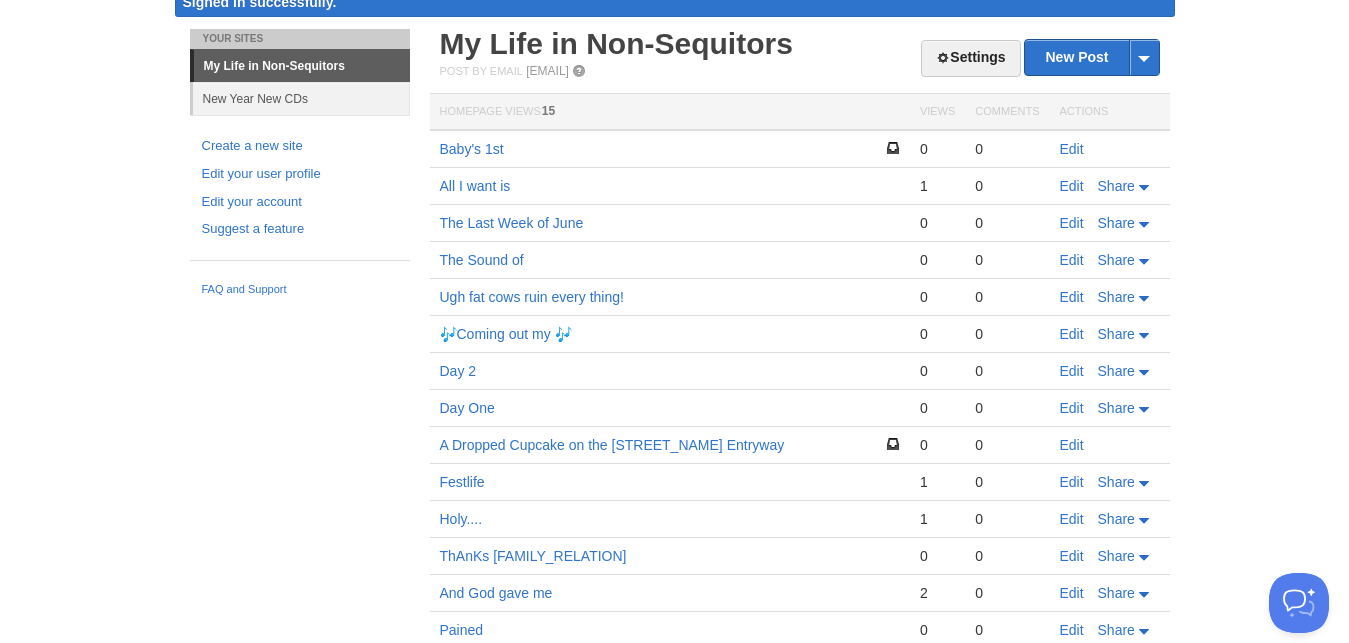 scroll, scrollTop: 0, scrollLeft: 0, axis: both 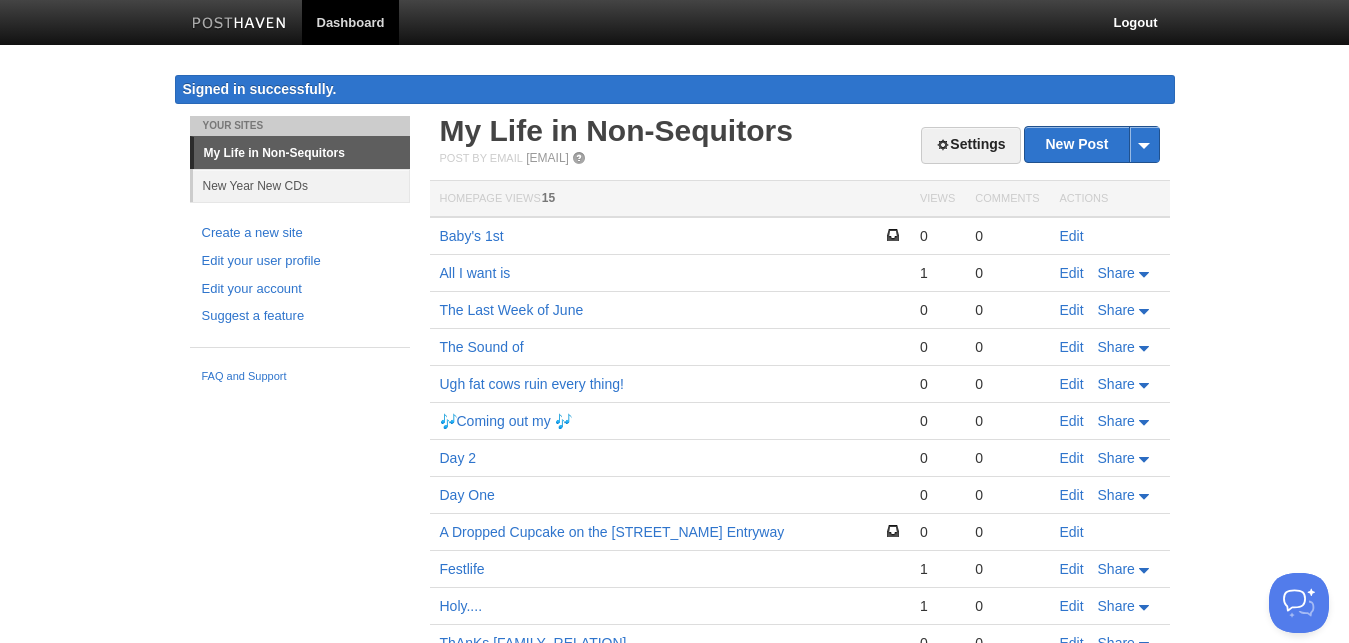 drag, startPoint x: 574, startPoint y: 301, endPoint x: 727, endPoint y: 151, distance: 214.26385 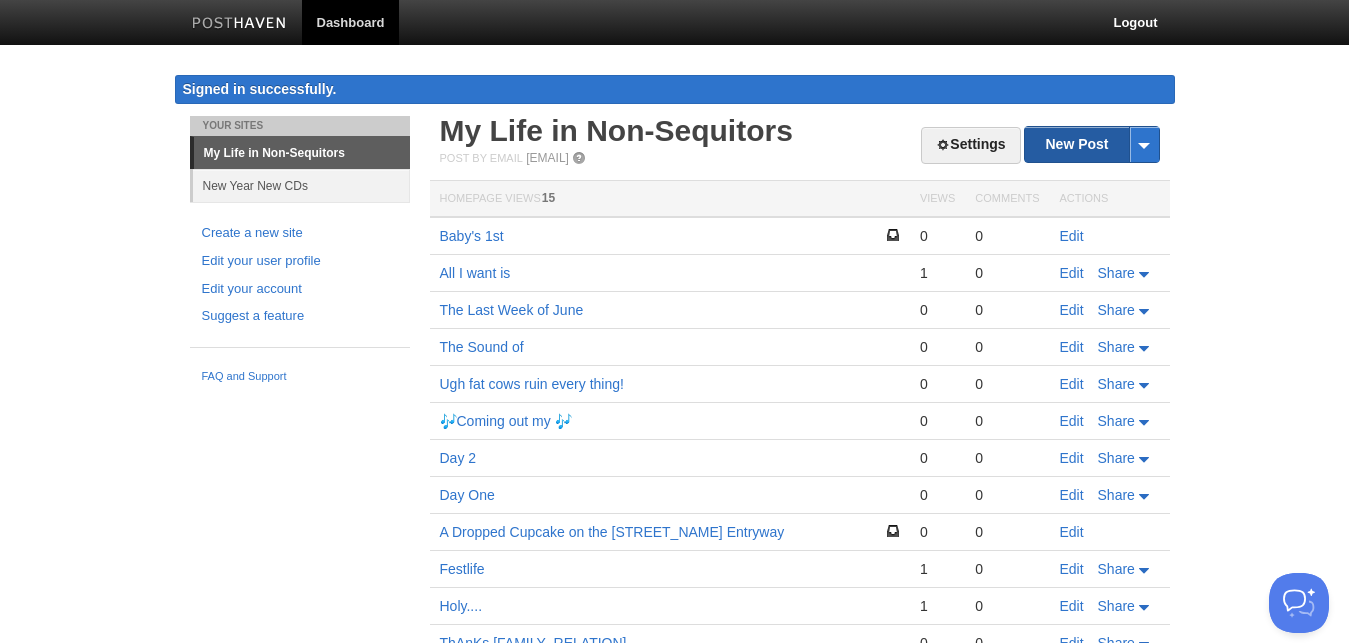 click on "New Post" at bounding box center (1091, 144) 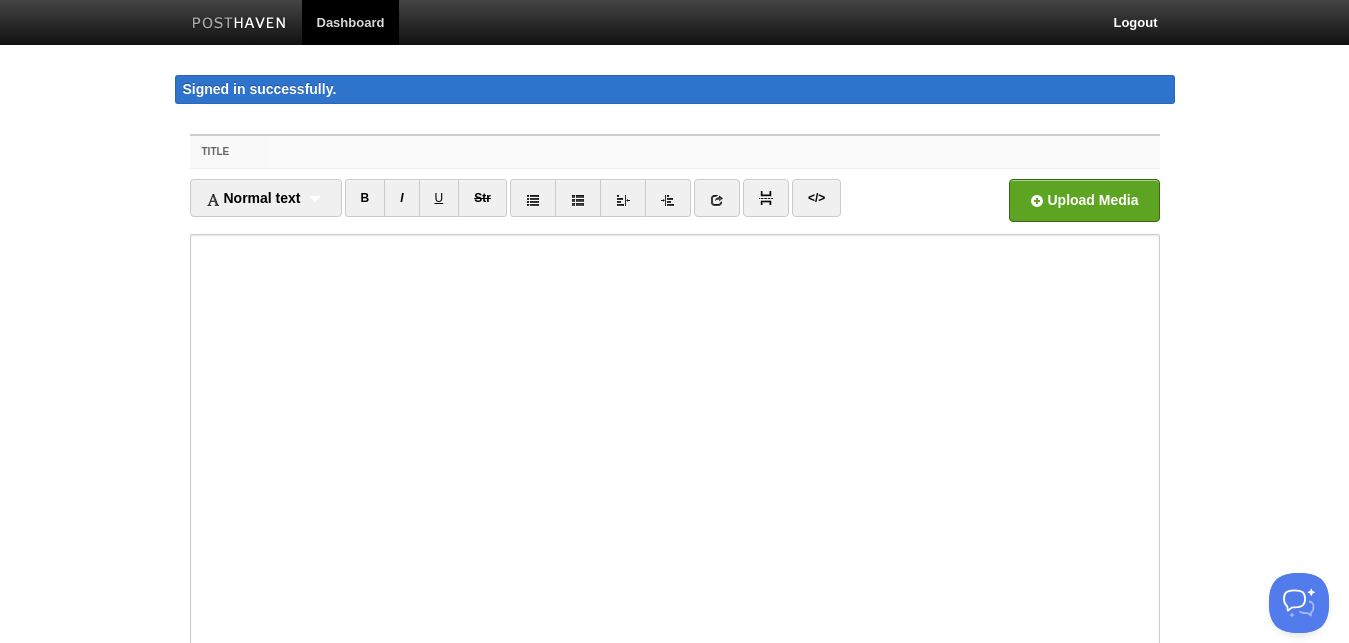 click on "Title" at bounding box center (714, 152) 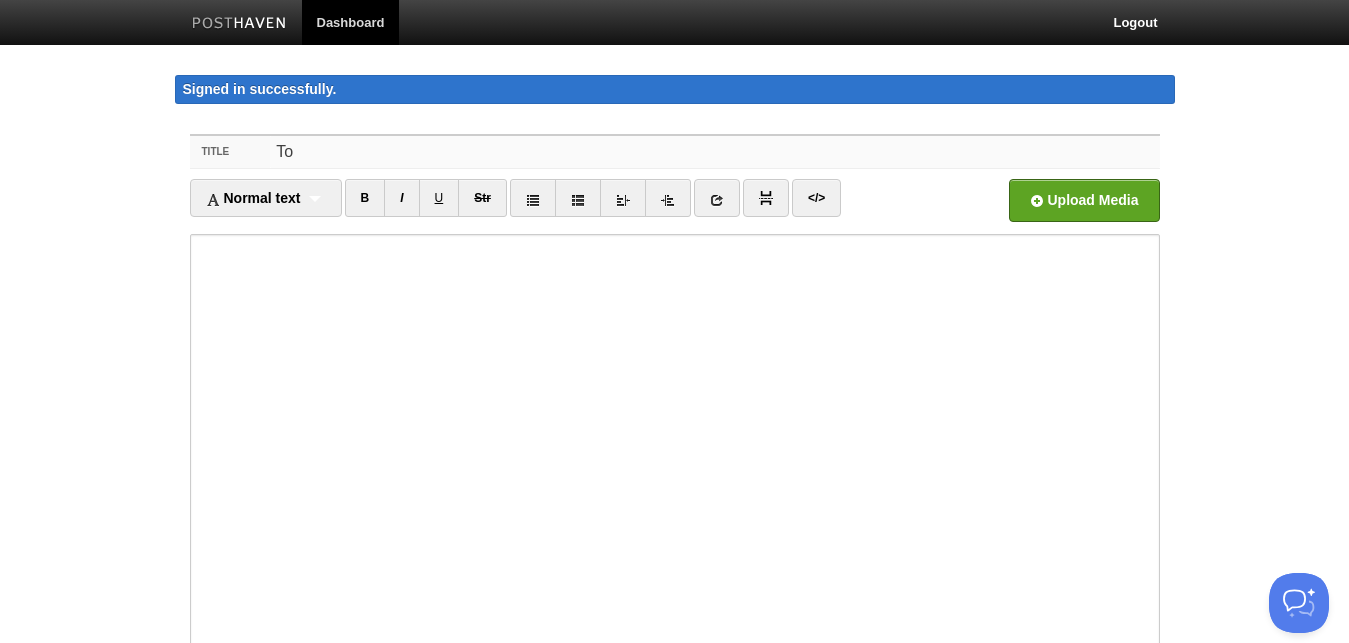 type on "T" 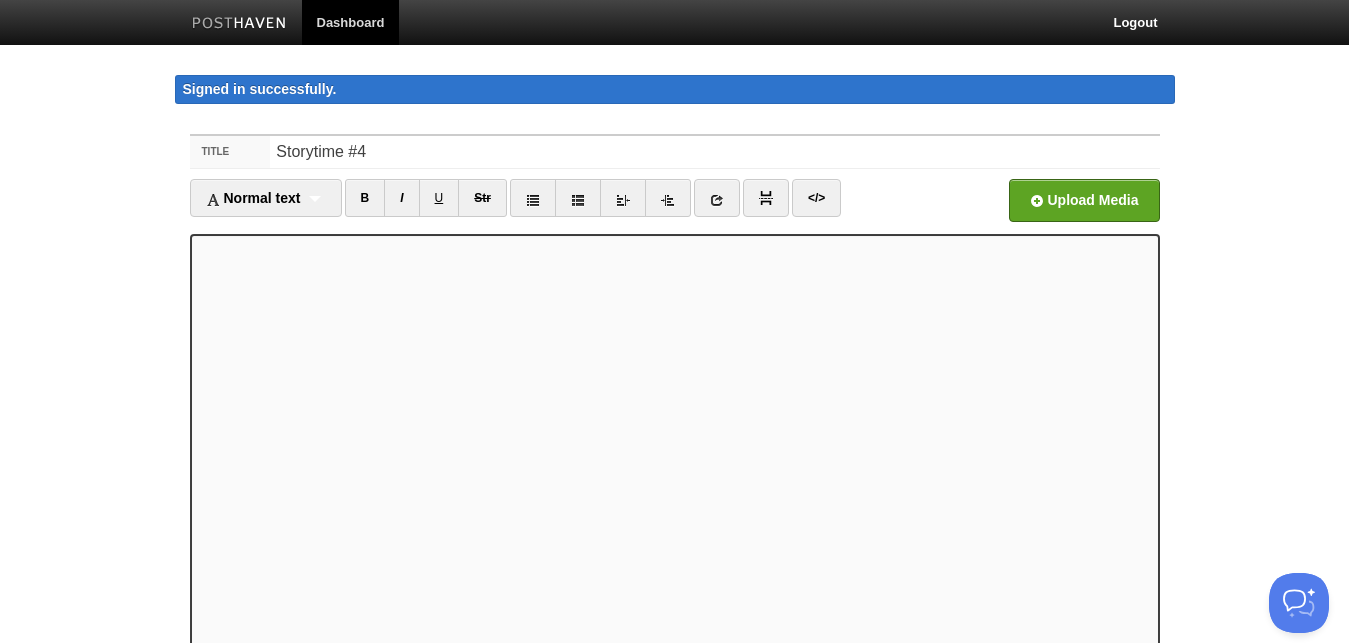 click on "Signed in successfully." at bounding box center [675, 89] 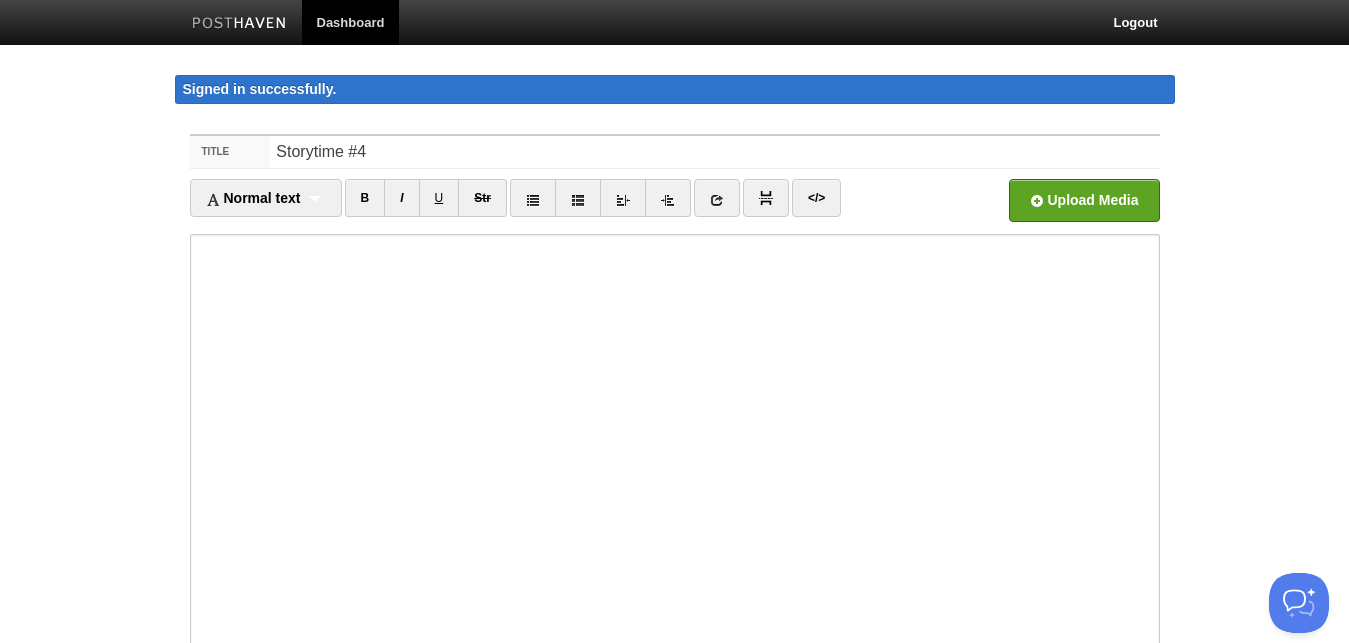 scroll, scrollTop: 64, scrollLeft: 0, axis: vertical 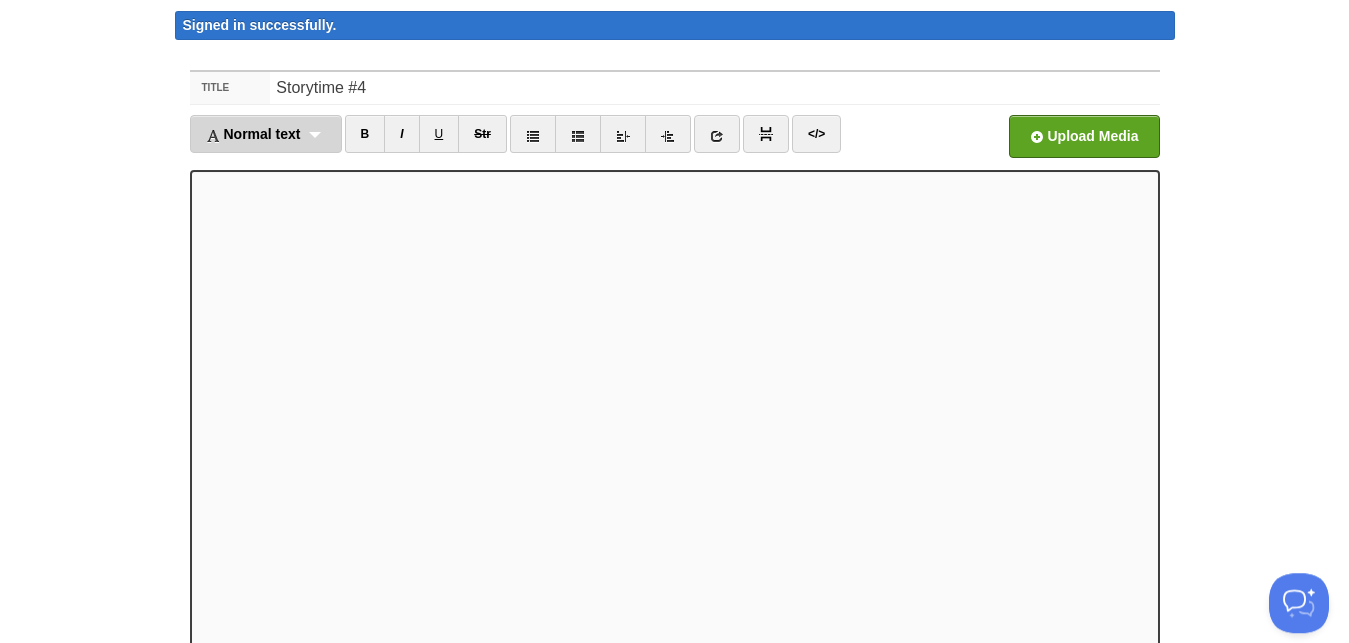 click on "Normal text
Normal text
Heading 1
Heading 2
Heading 3" at bounding box center [266, 134] 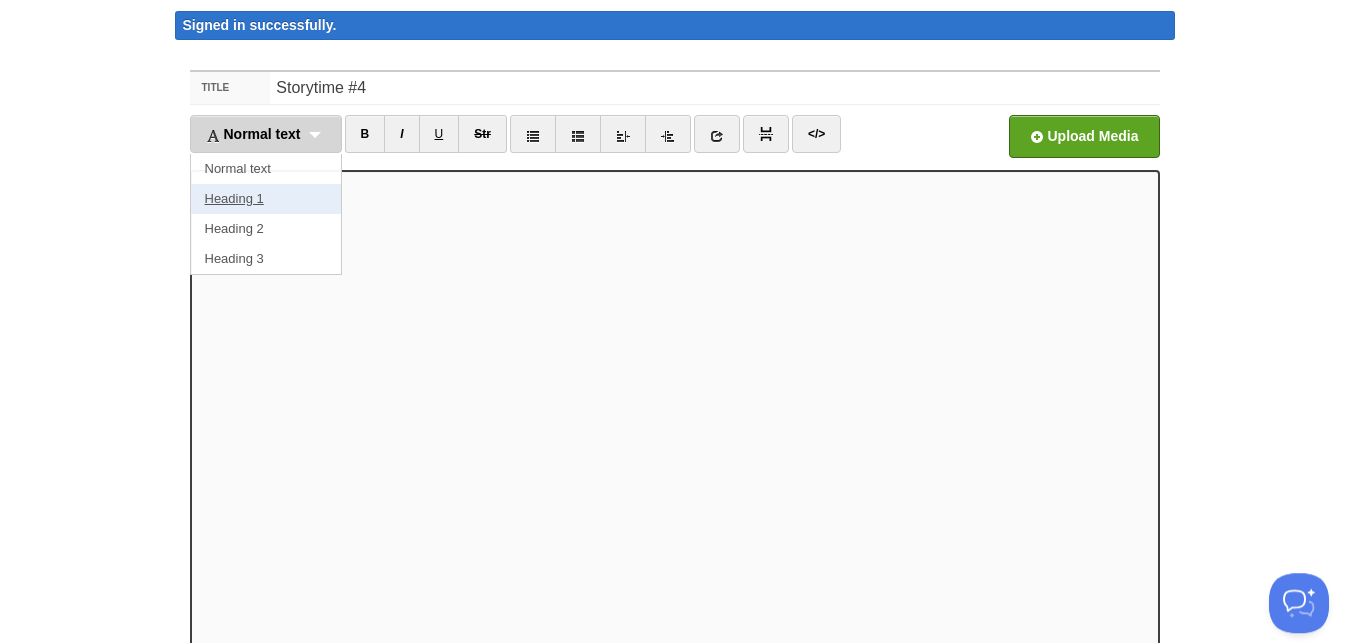 click on "Heading 1" at bounding box center (266, 199) 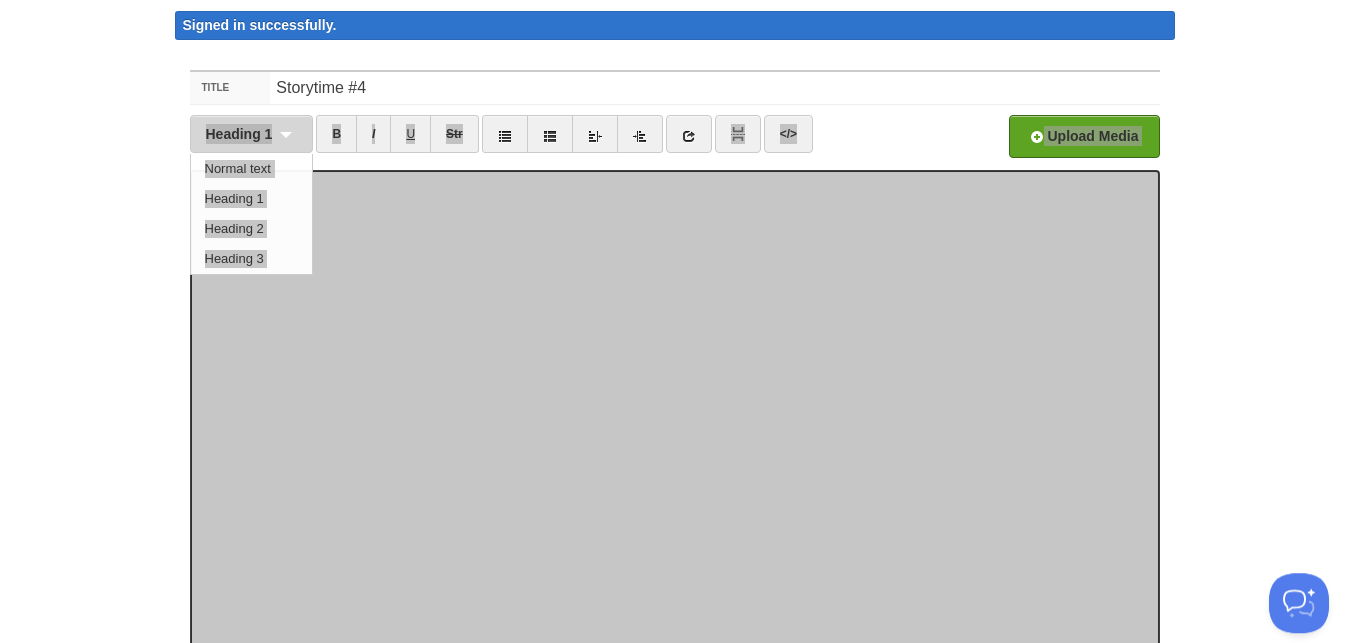 click on "Heading 1
Normal text
Heading 1
Heading 2
Heading 3" at bounding box center (252, 134) 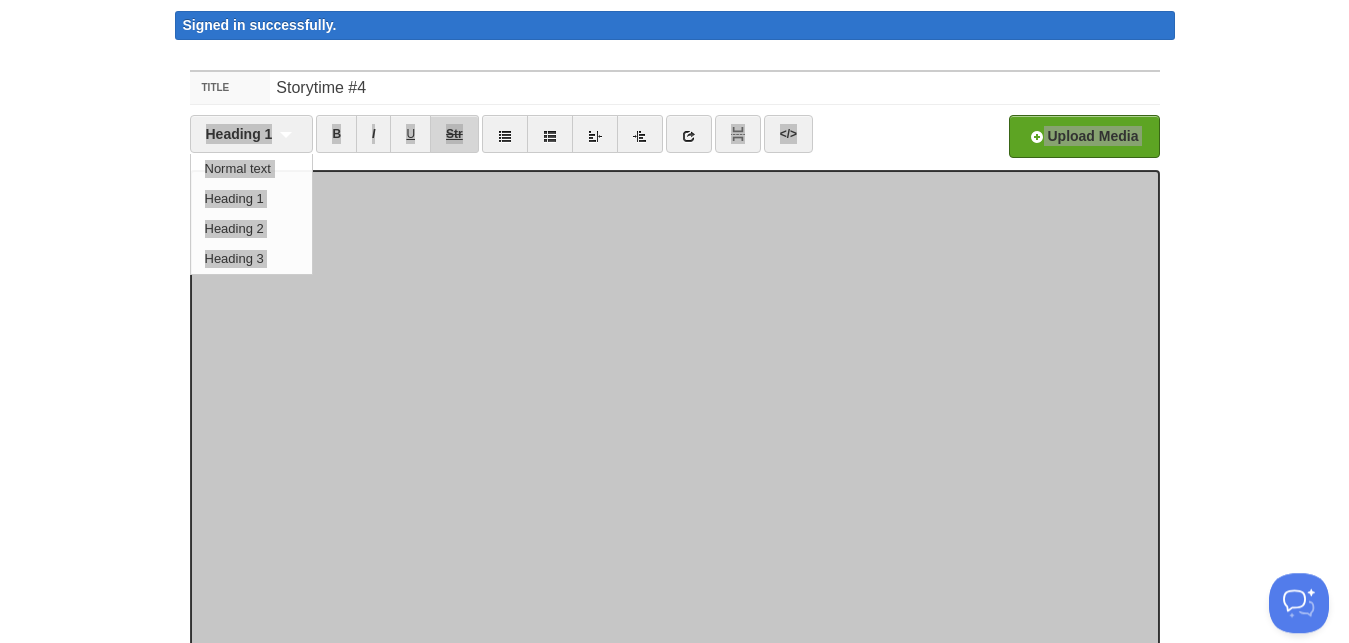 drag, startPoint x: 451, startPoint y: 136, endPoint x: 472, endPoint y: 142, distance: 21.84033 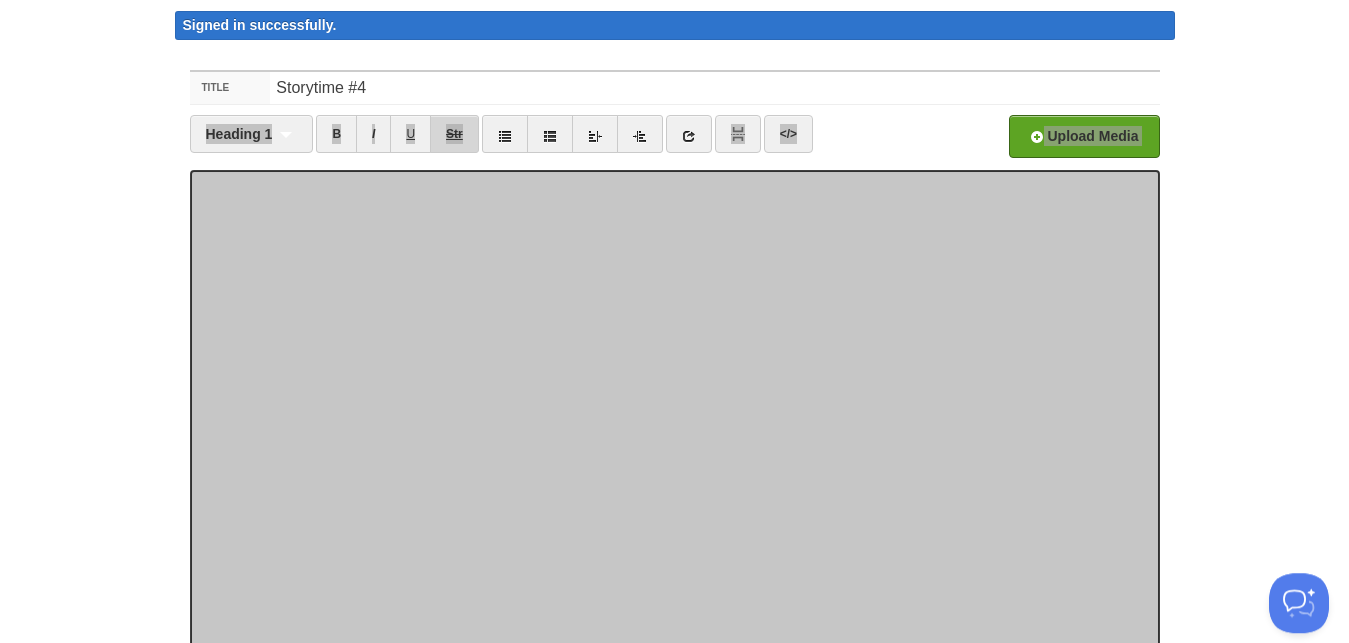 click on "Str" at bounding box center [454, 134] 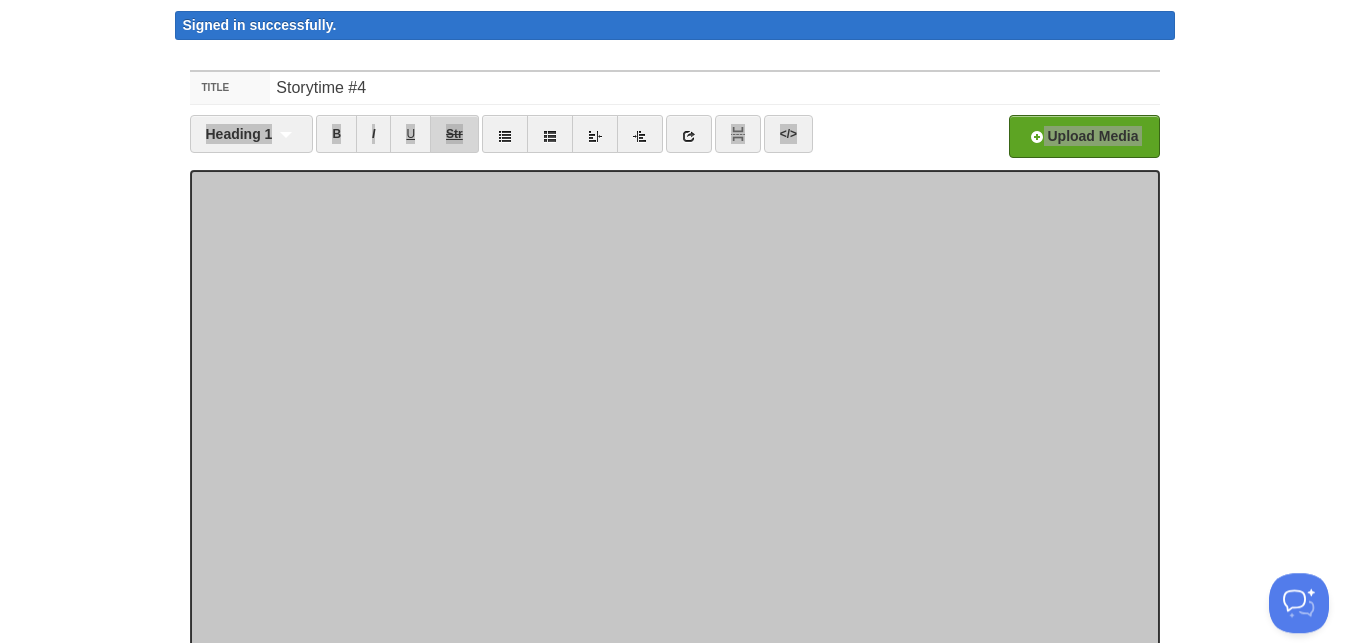 click on "Str" at bounding box center [454, 134] 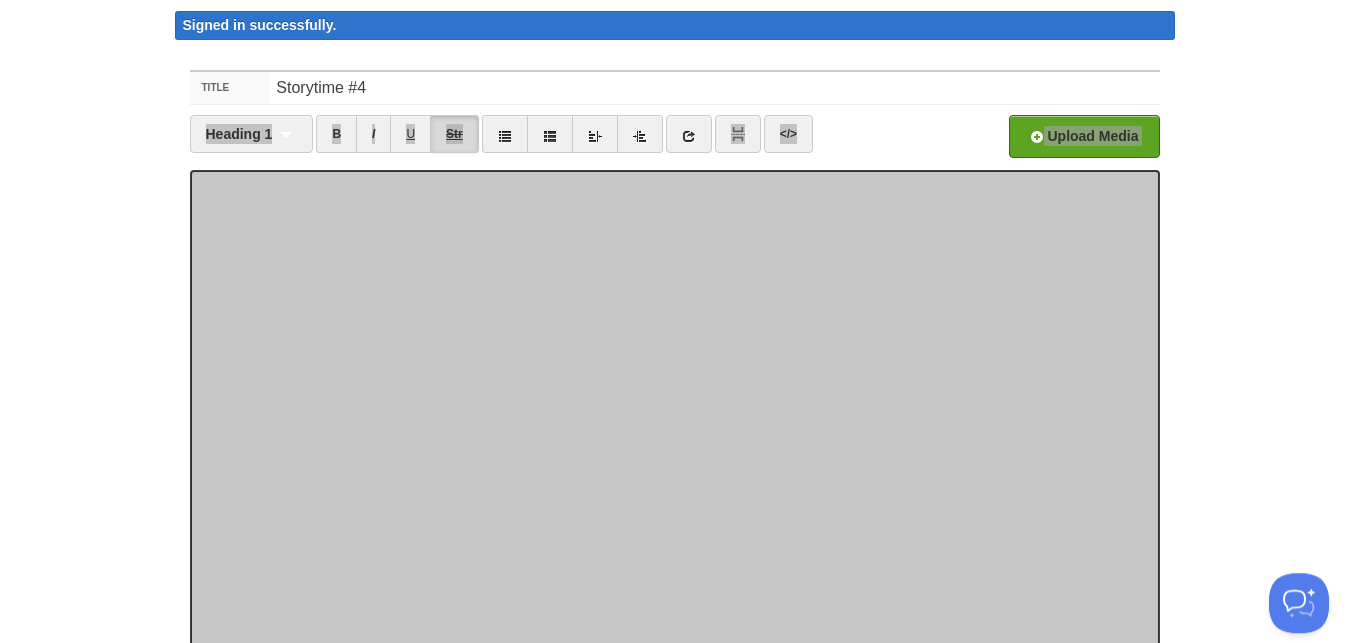 click on "Str" at bounding box center (454, 134) 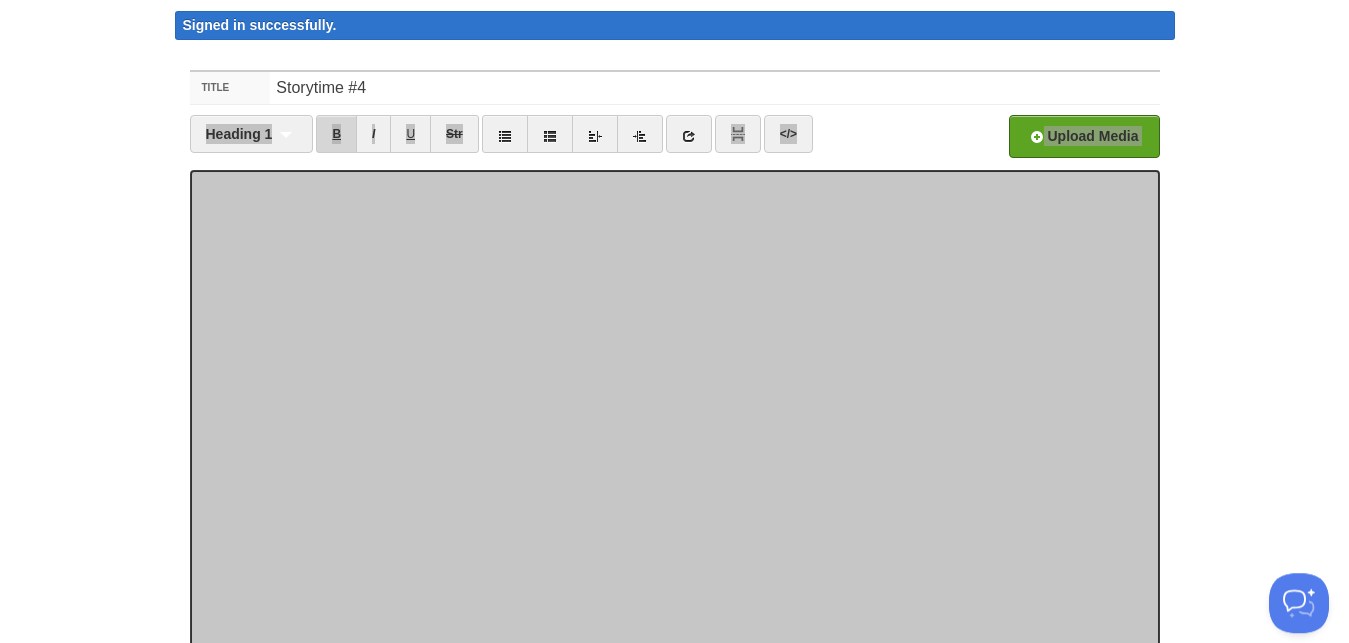 click on "B" at bounding box center (336, 134) 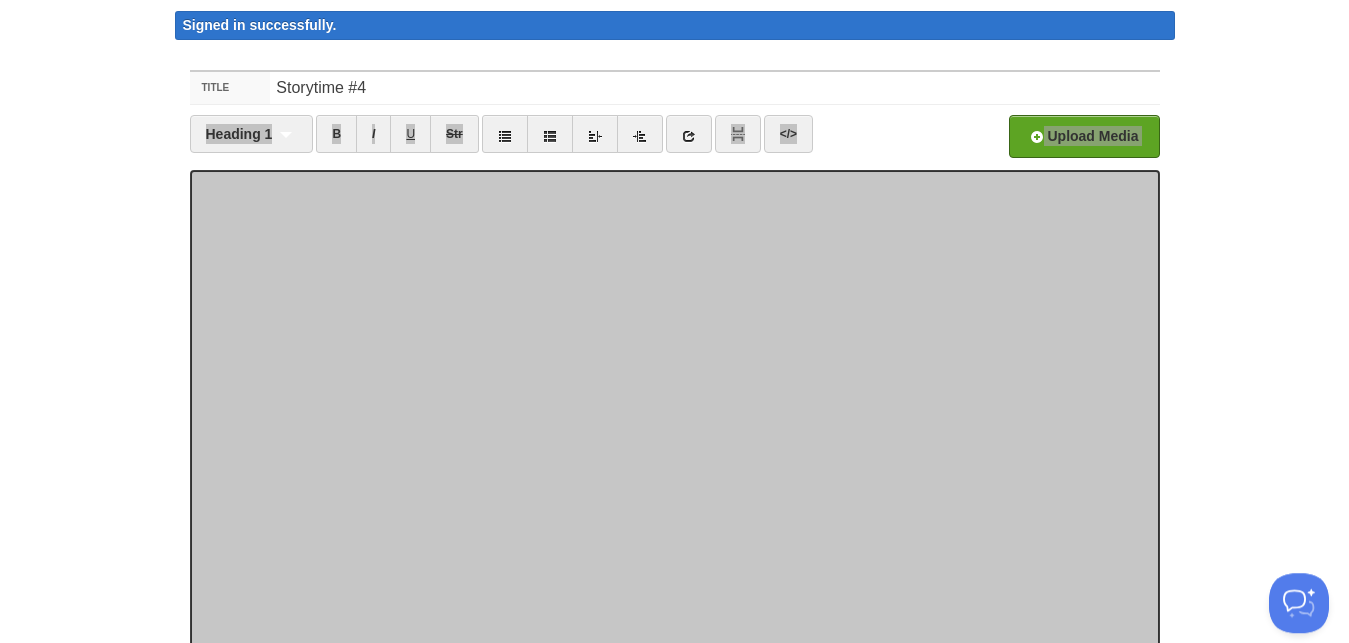 scroll, scrollTop: 98, scrollLeft: 0, axis: vertical 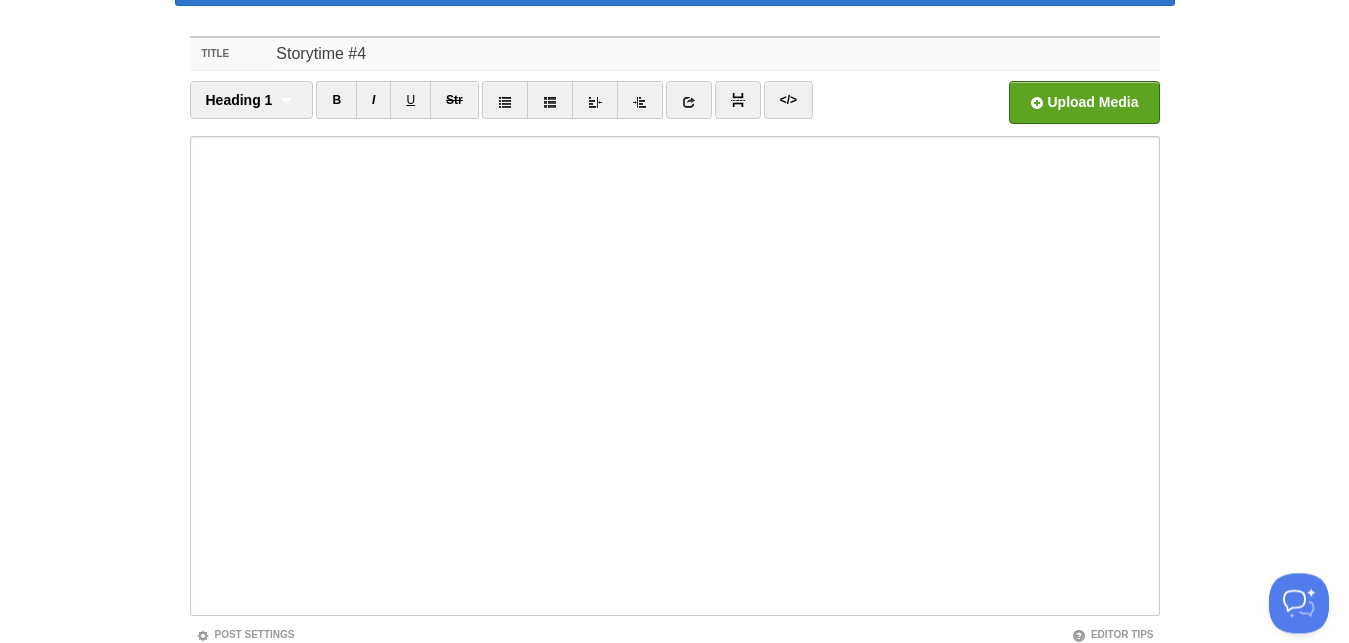 click on "Storytime #4" at bounding box center (714, 54) 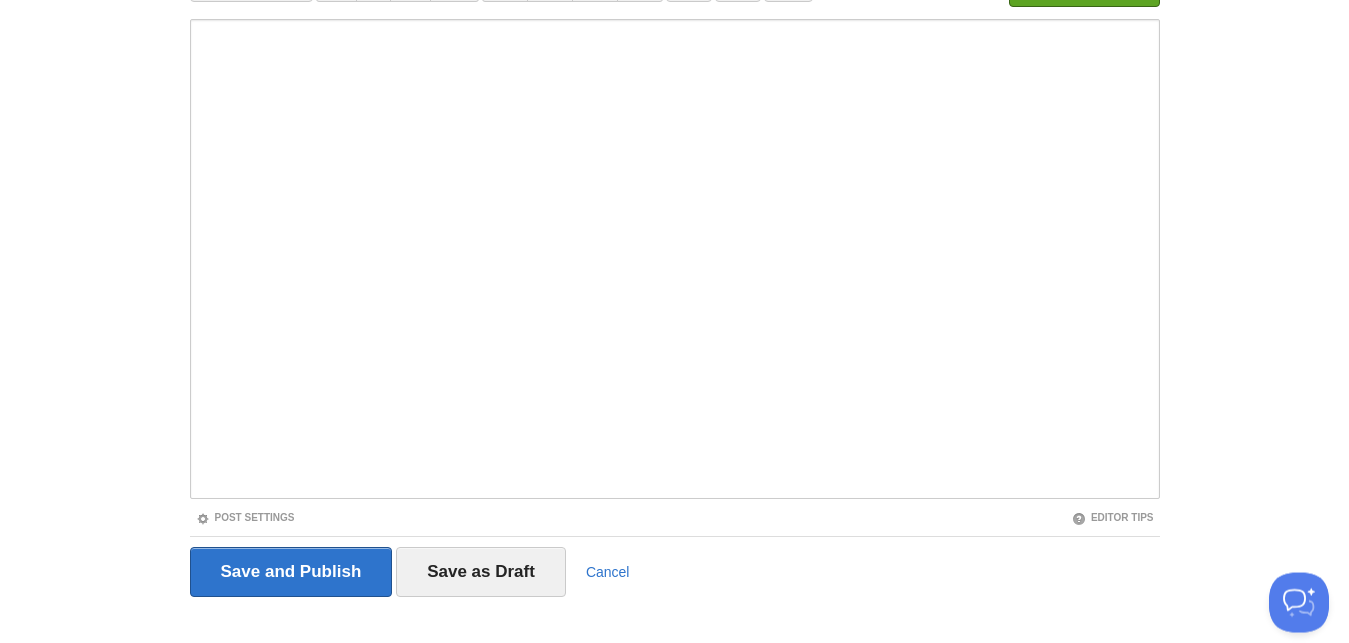 scroll, scrollTop: 240, scrollLeft: 0, axis: vertical 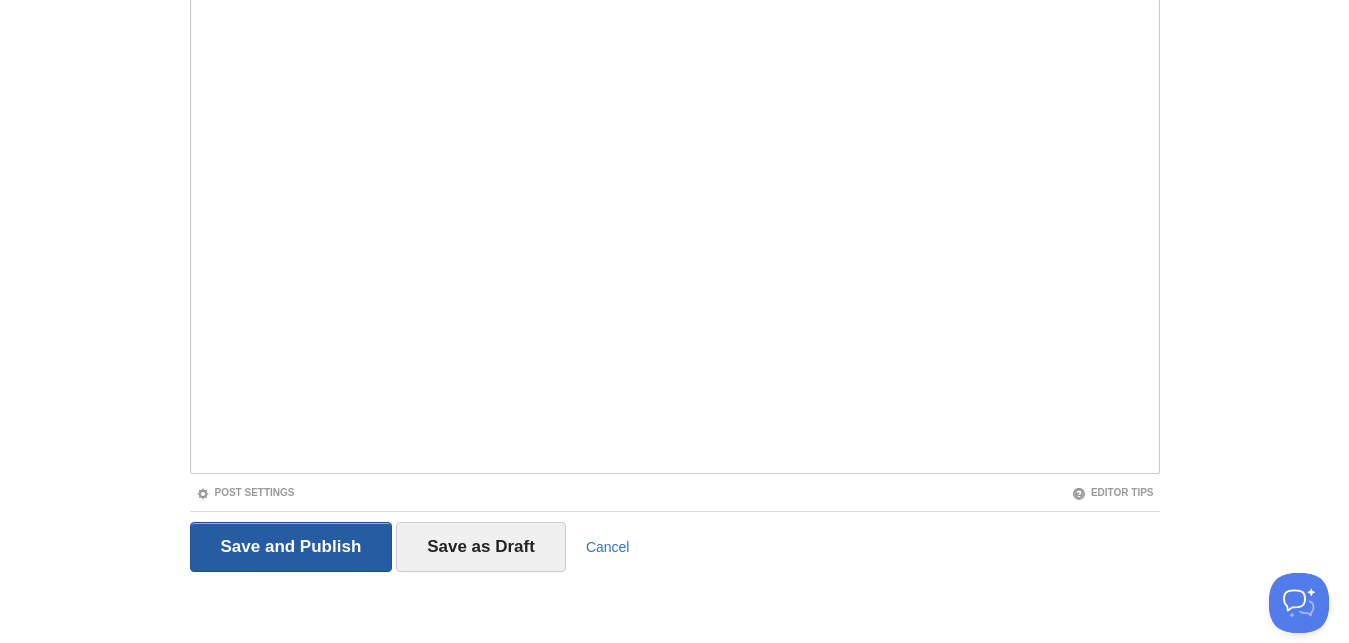 type on "Storytime #4 and a half" 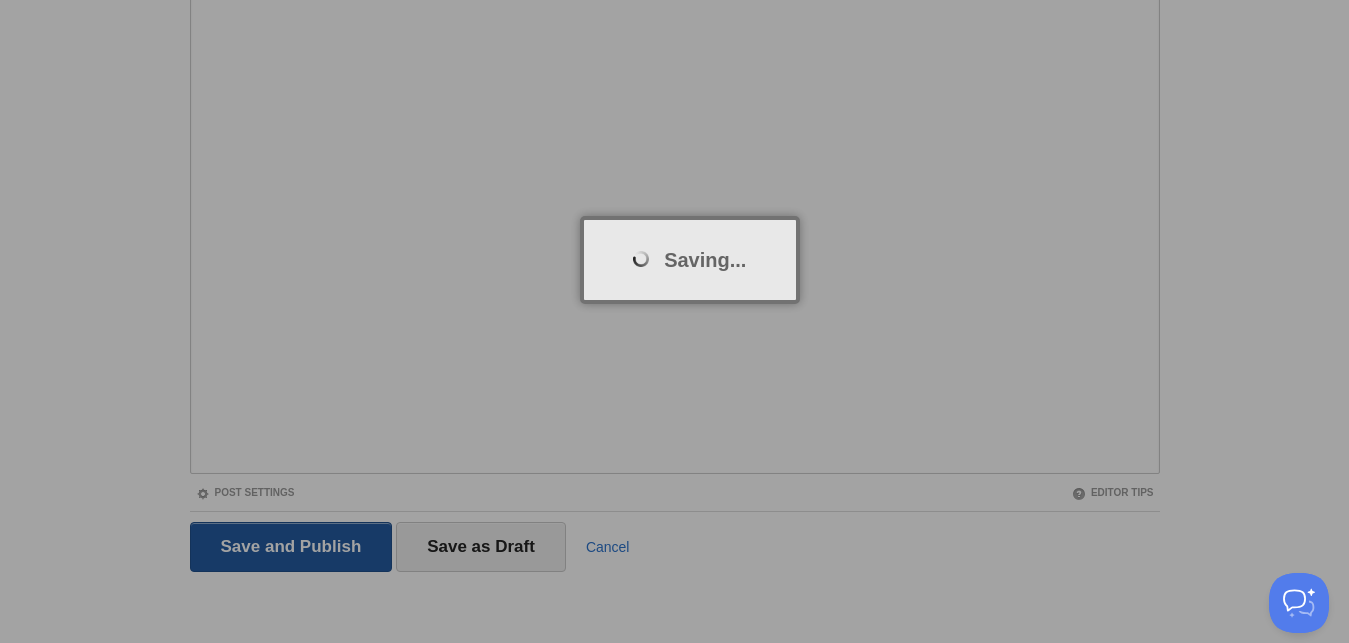 scroll, scrollTop: 116, scrollLeft: 0, axis: vertical 